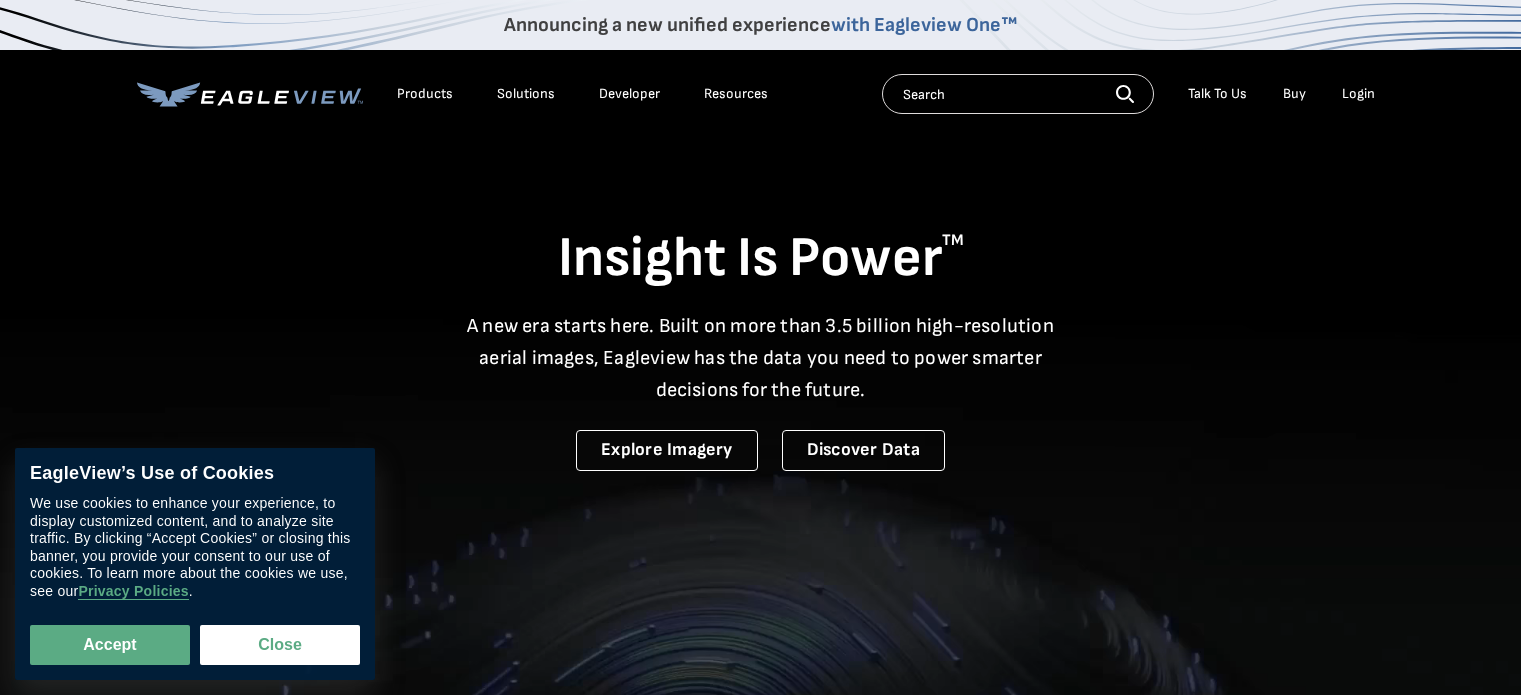 scroll, scrollTop: 0, scrollLeft: 0, axis: both 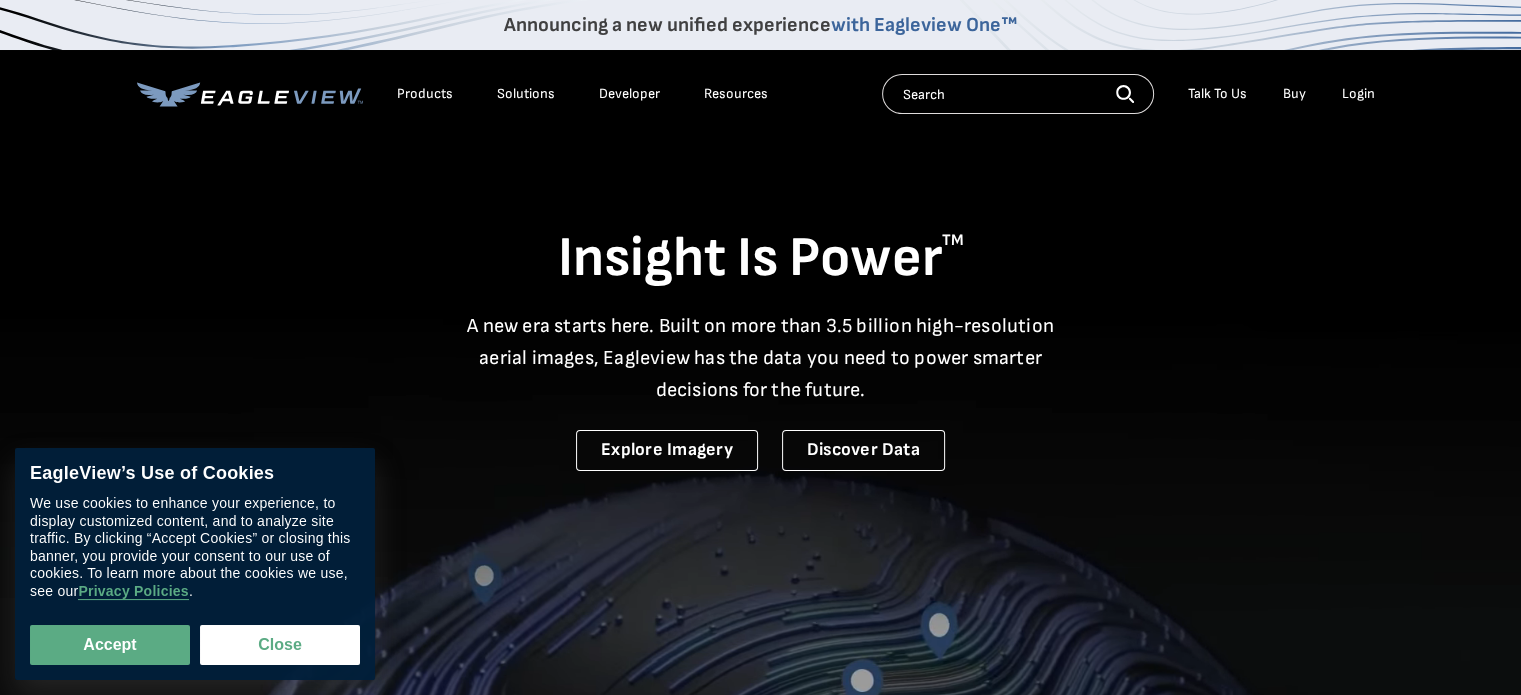 click on "Login" at bounding box center (1358, 94) 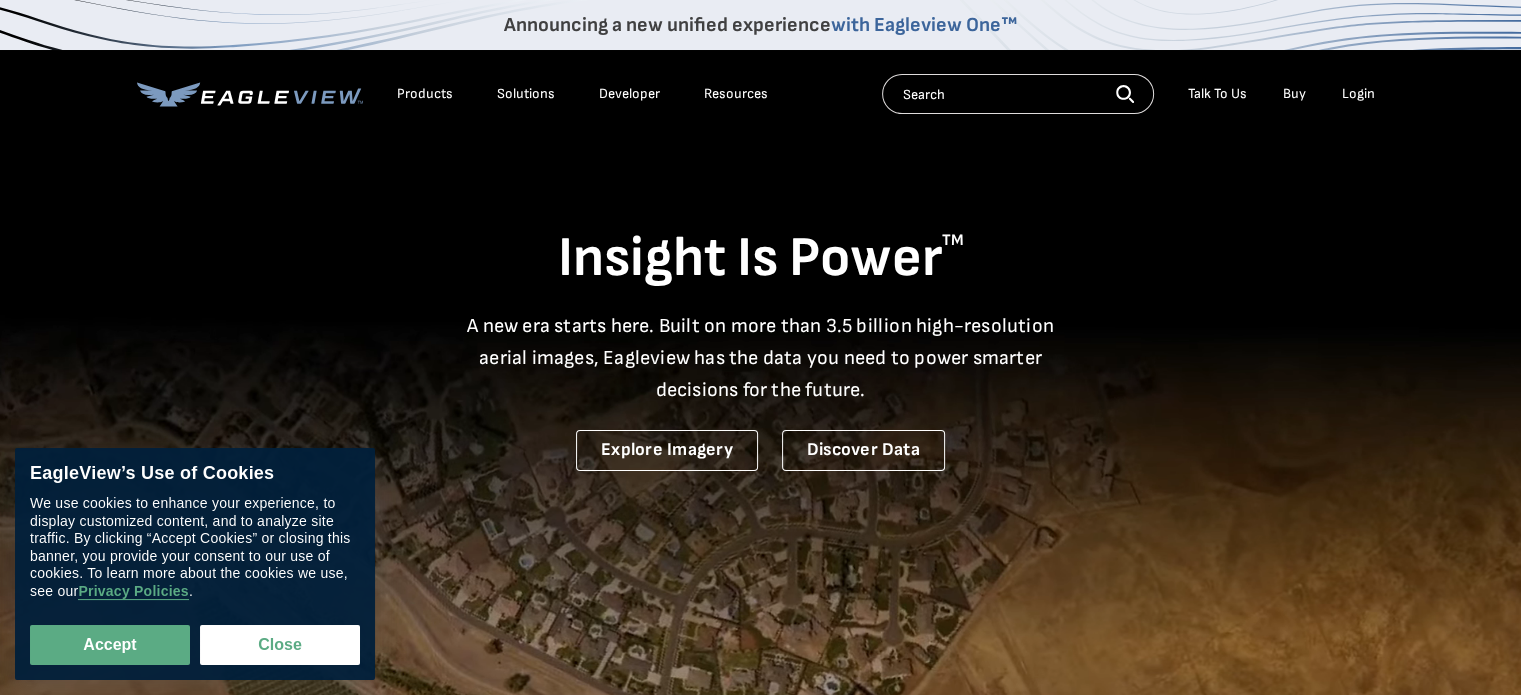 click on "Login" at bounding box center [1358, 94] 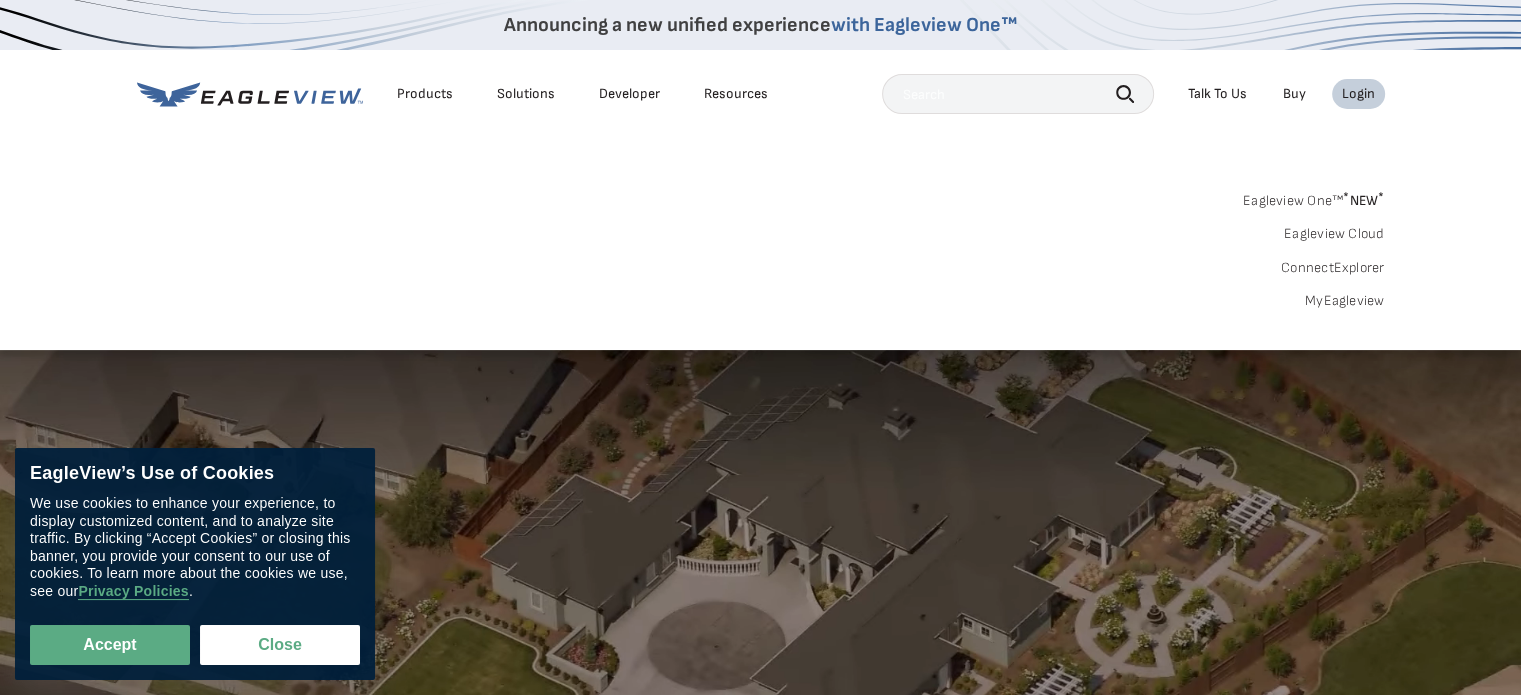 scroll, scrollTop: 0, scrollLeft: 0, axis: both 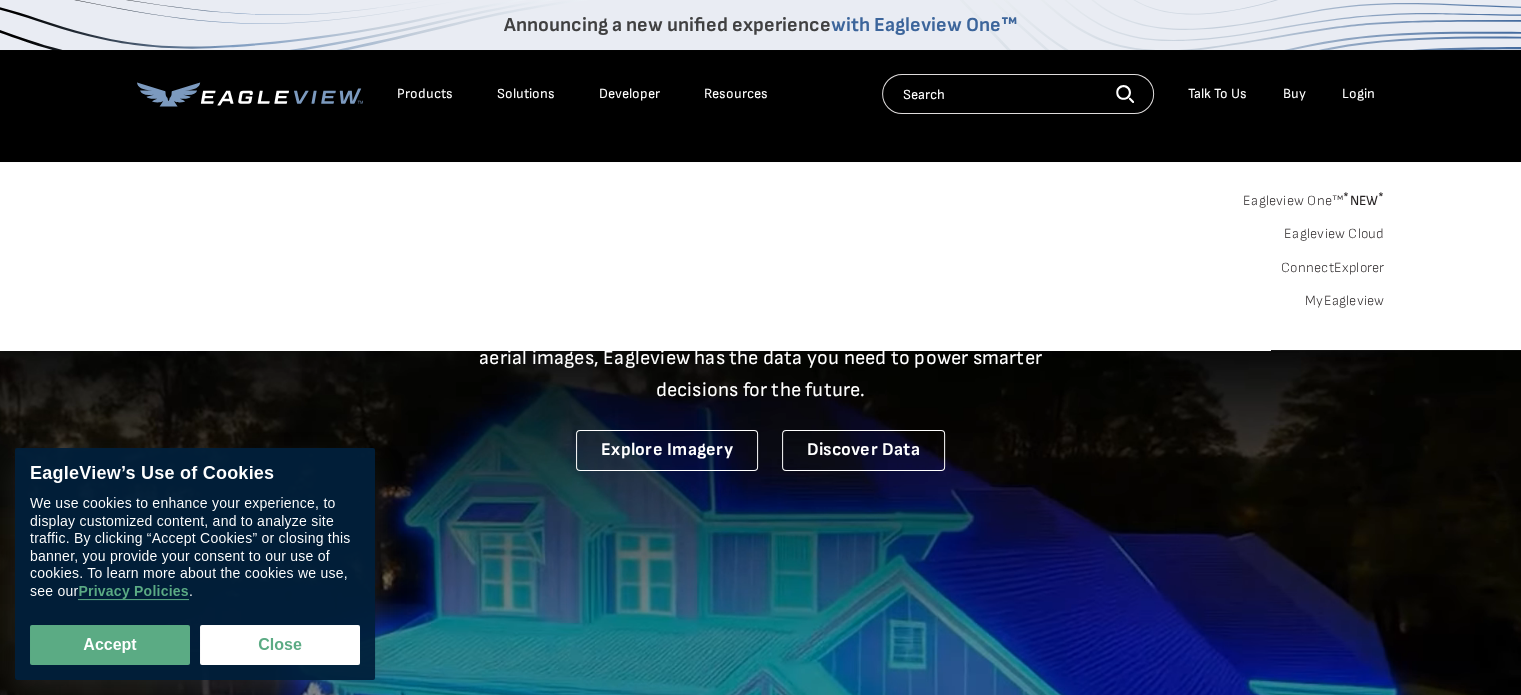click on "Login" at bounding box center (1358, 94) 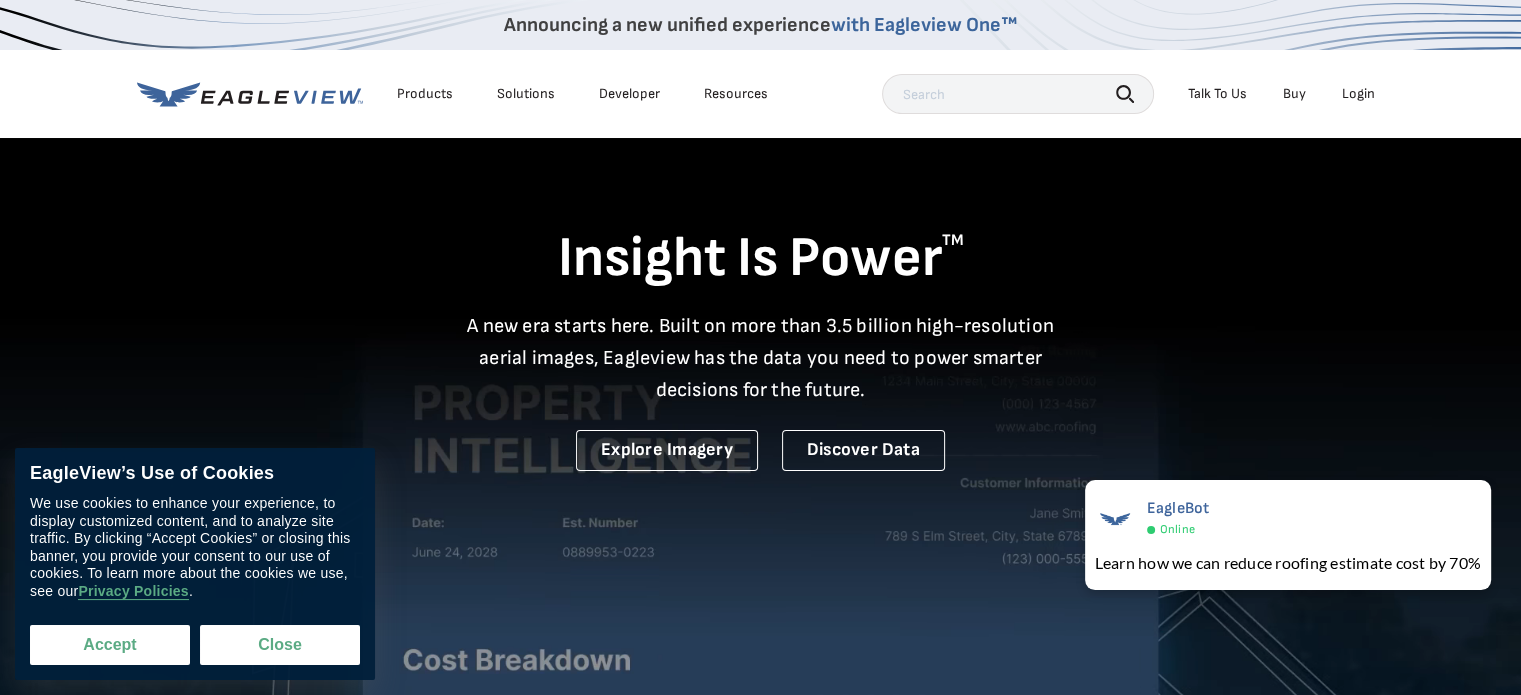 click on "Accept" at bounding box center (110, 645) 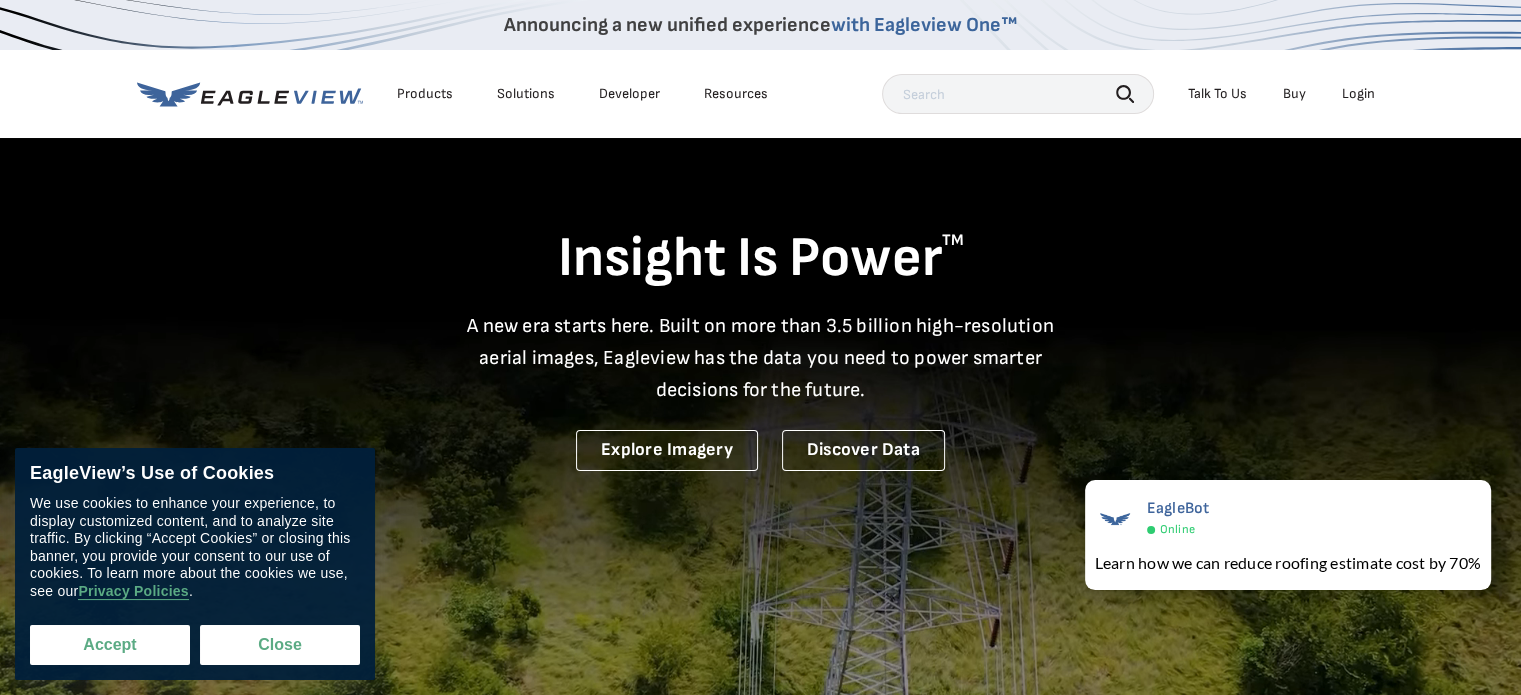 checkbox on "true" 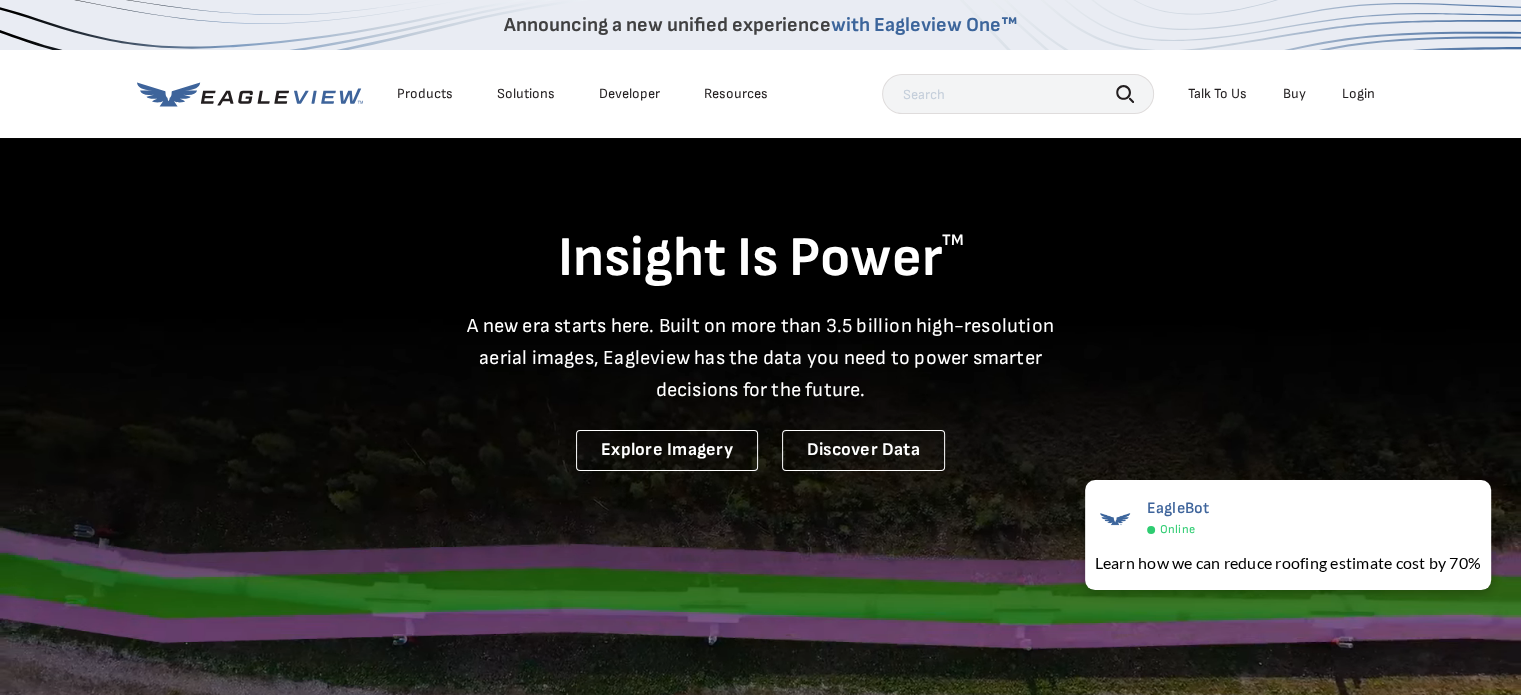 click on "Login" at bounding box center (1358, 94) 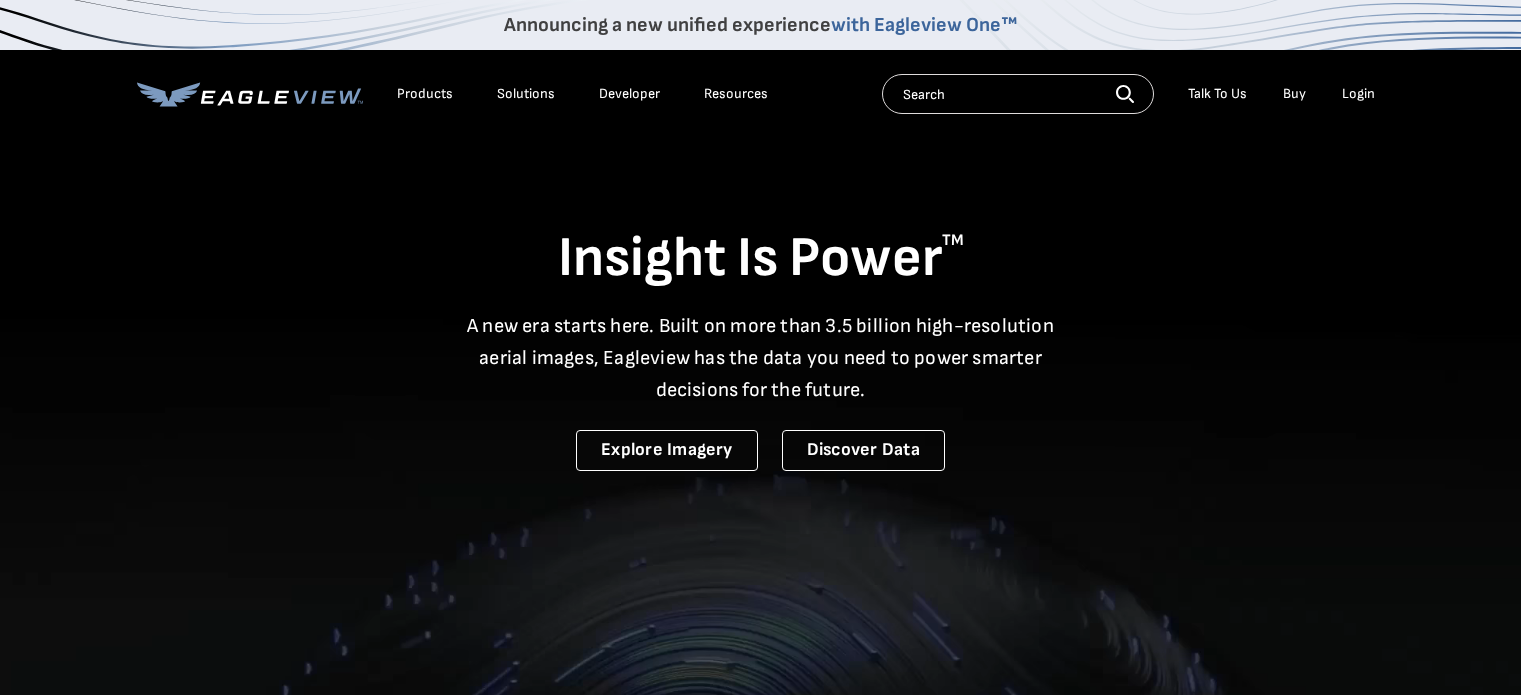 scroll, scrollTop: 0, scrollLeft: 0, axis: both 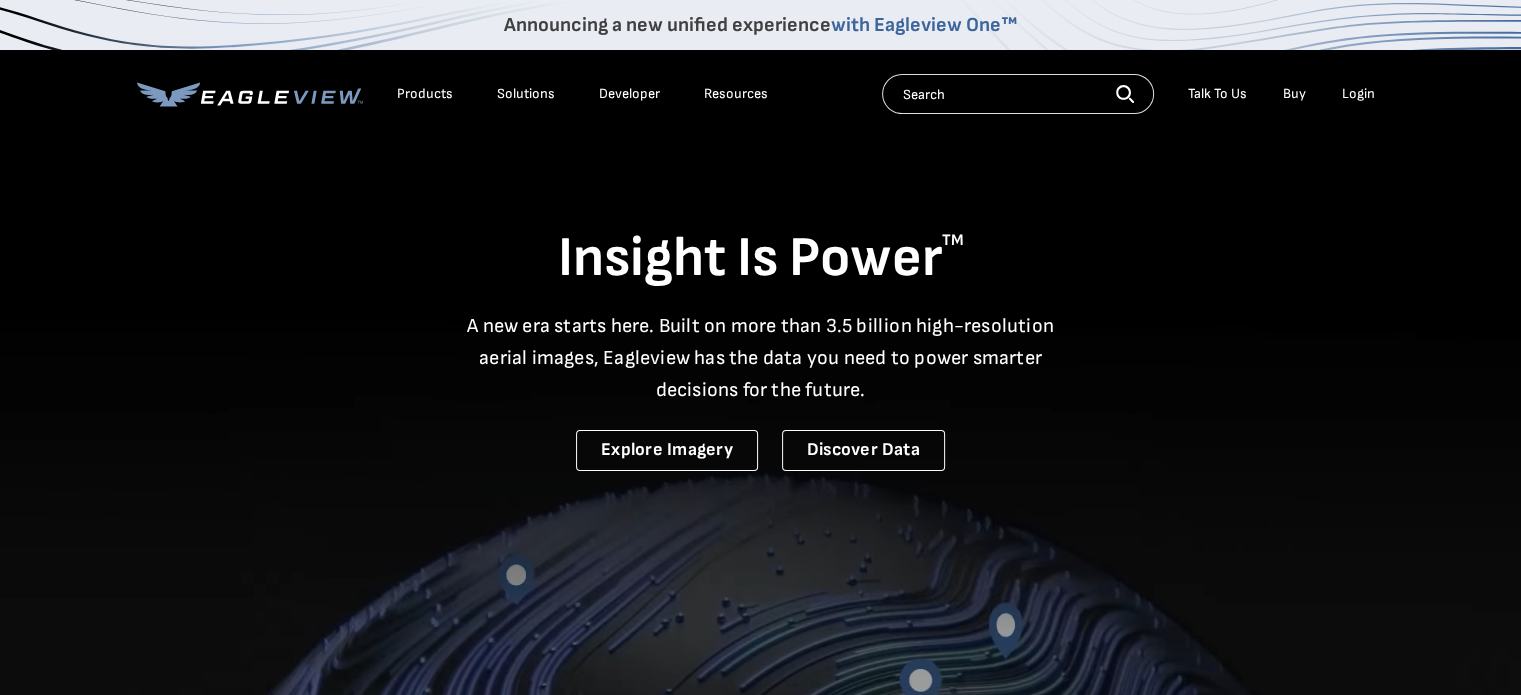 click on "Login" at bounding box center [1358, 94] 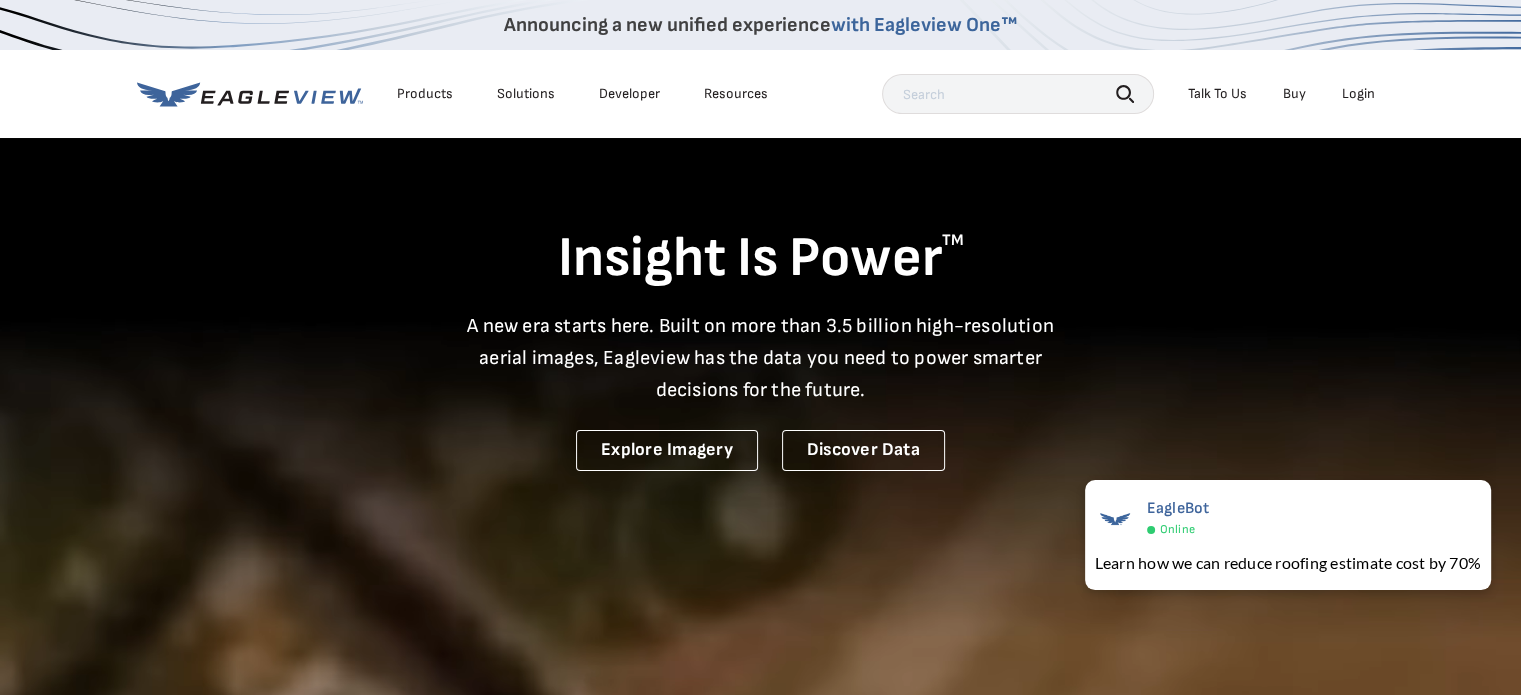 click on "Login" at bounding box center [1358, 94] 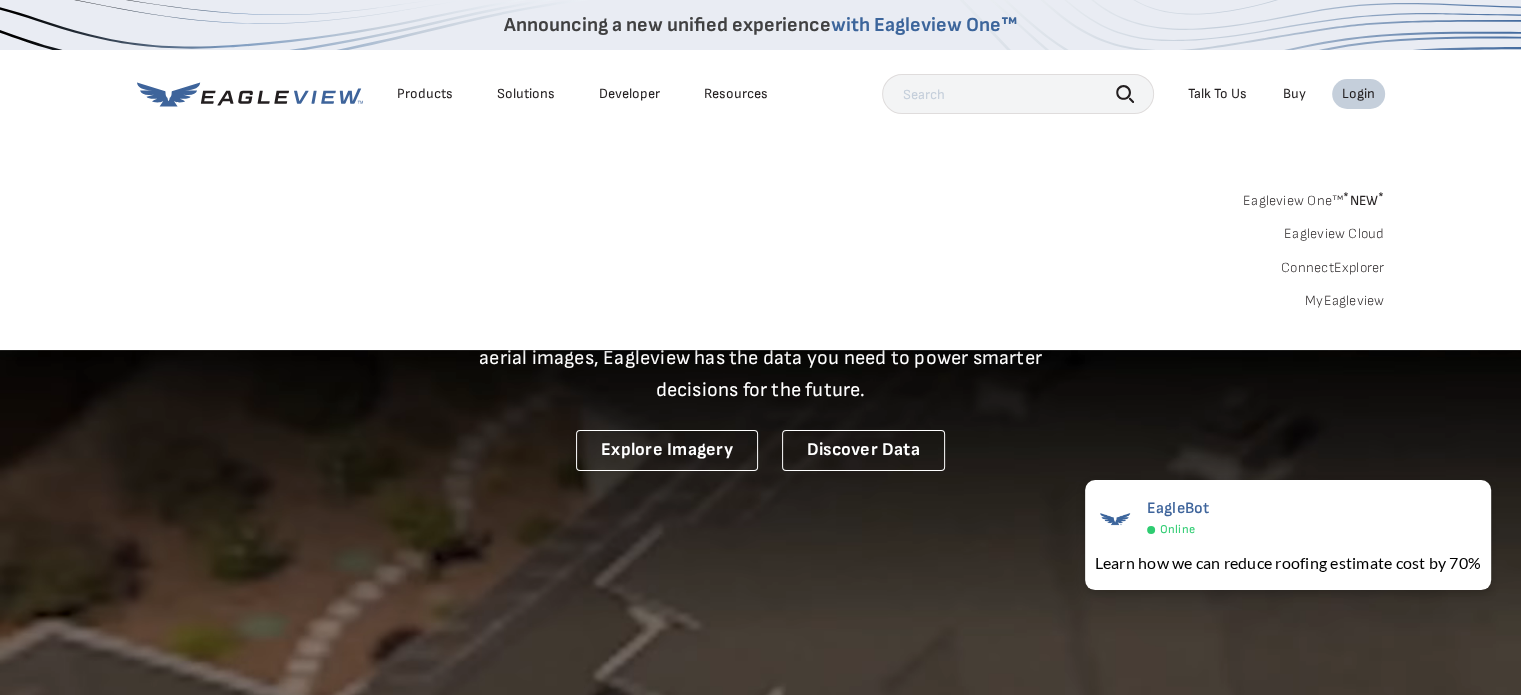 click on "Login" at bounding box center (1358, 94) 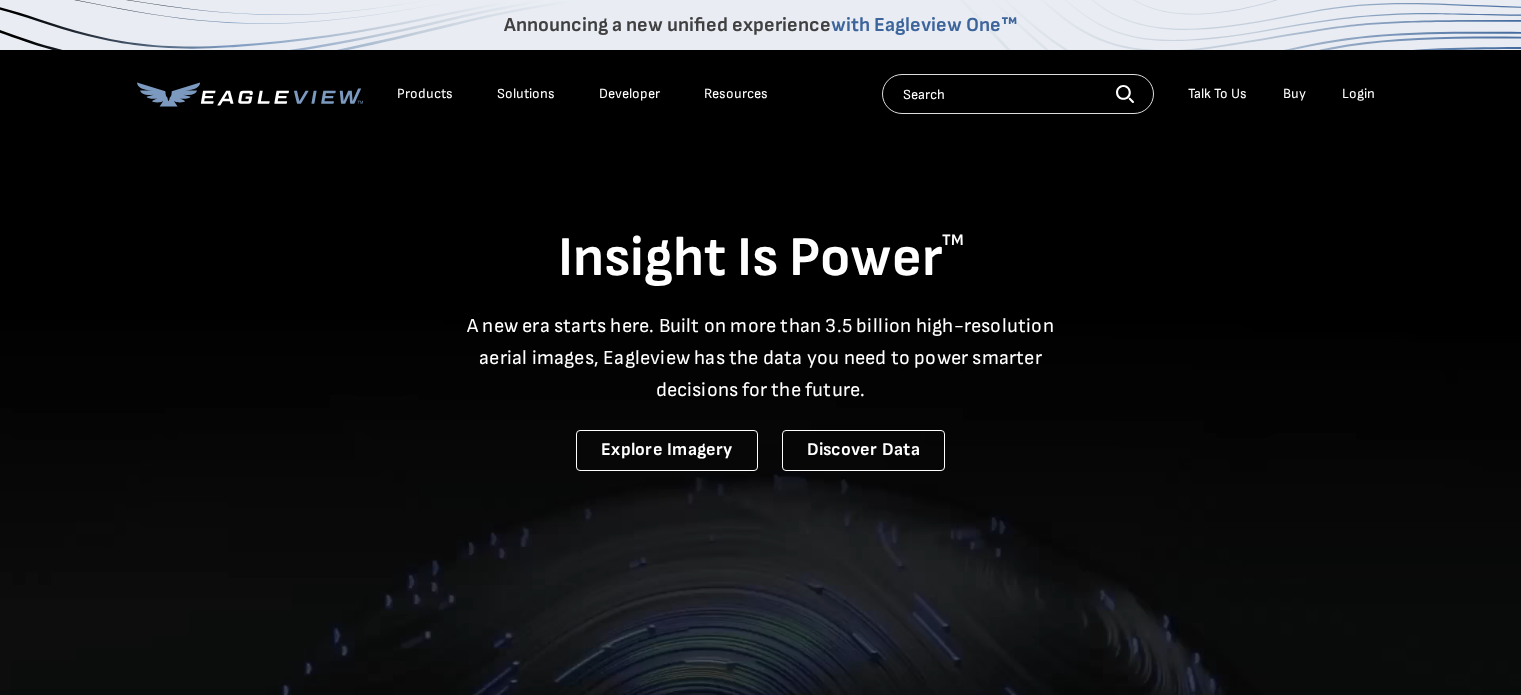 scroll, scrollTop: 0, scrollLeft: 0, axis: both 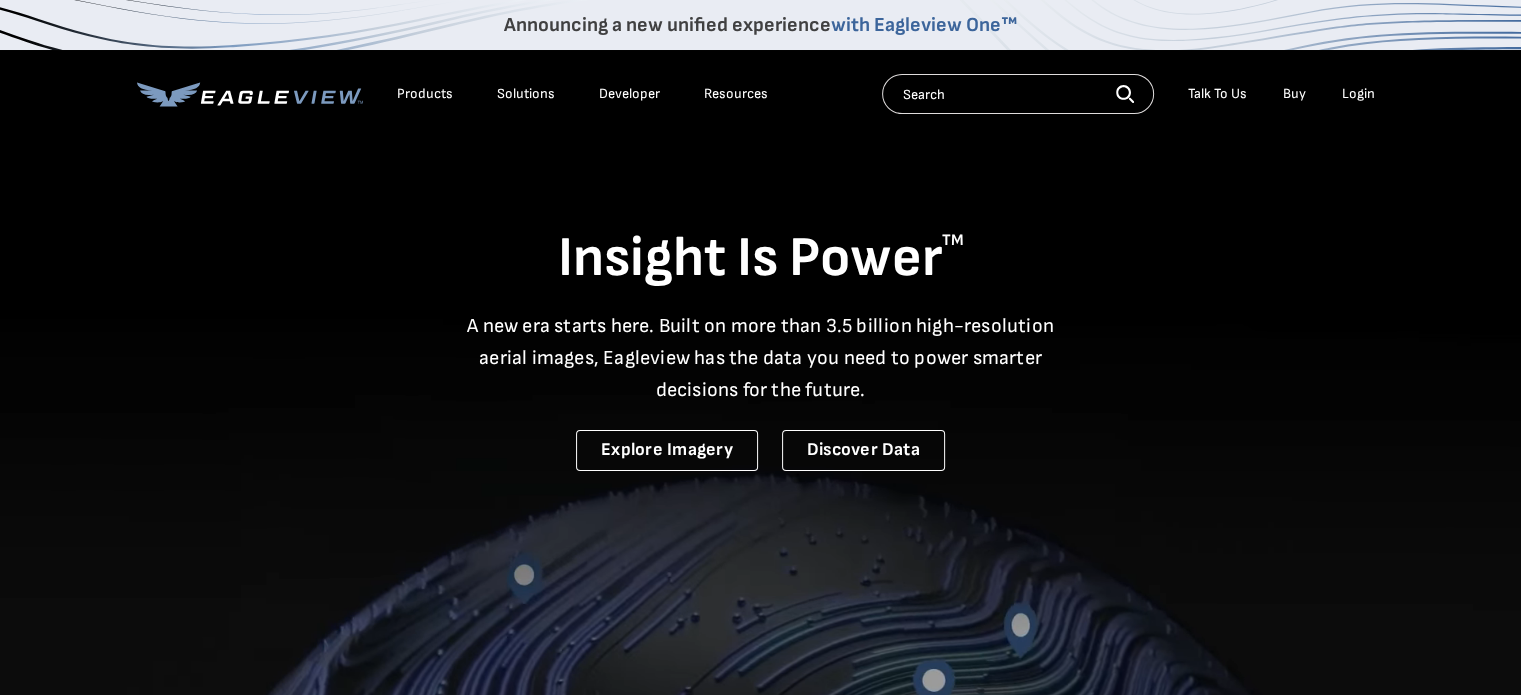 click on "Login" at bounding box center (1358, 94) 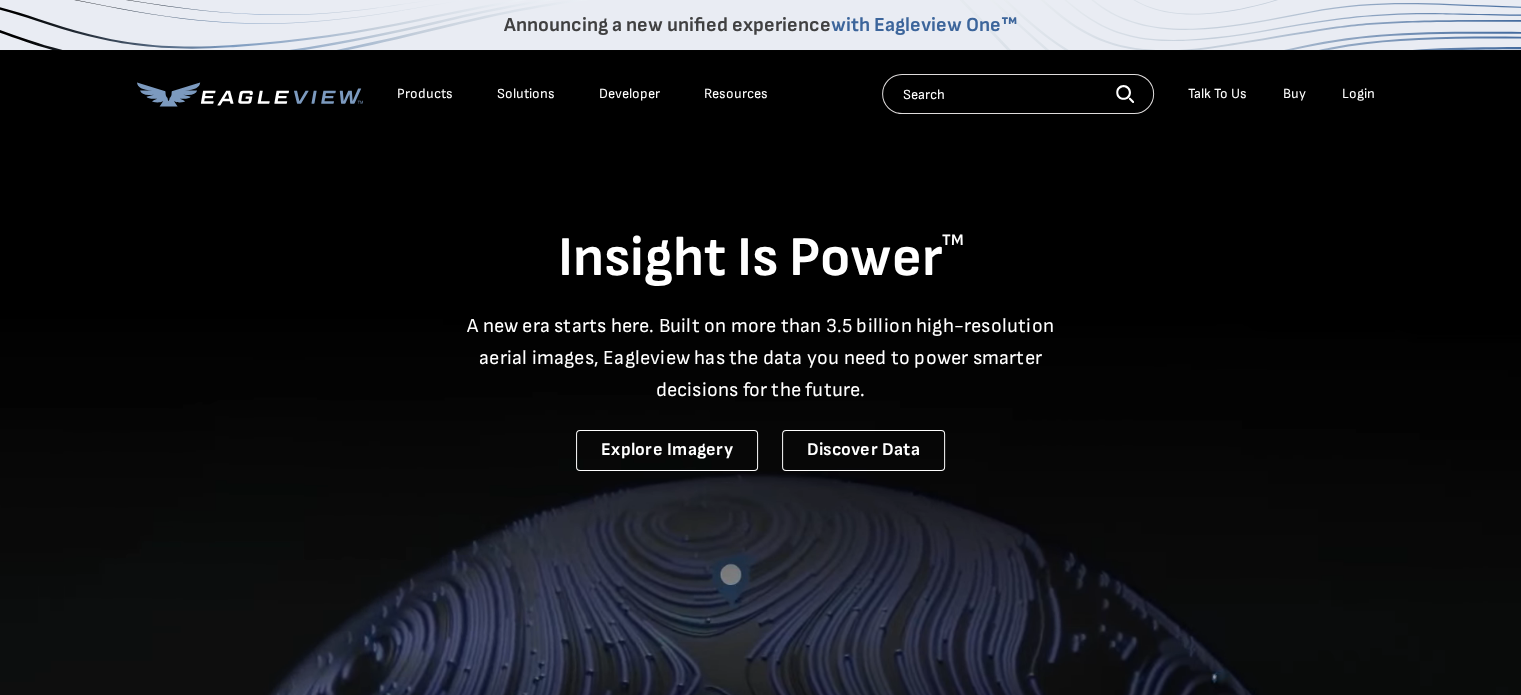 click on "Login" at bounding box center [1358, 94] 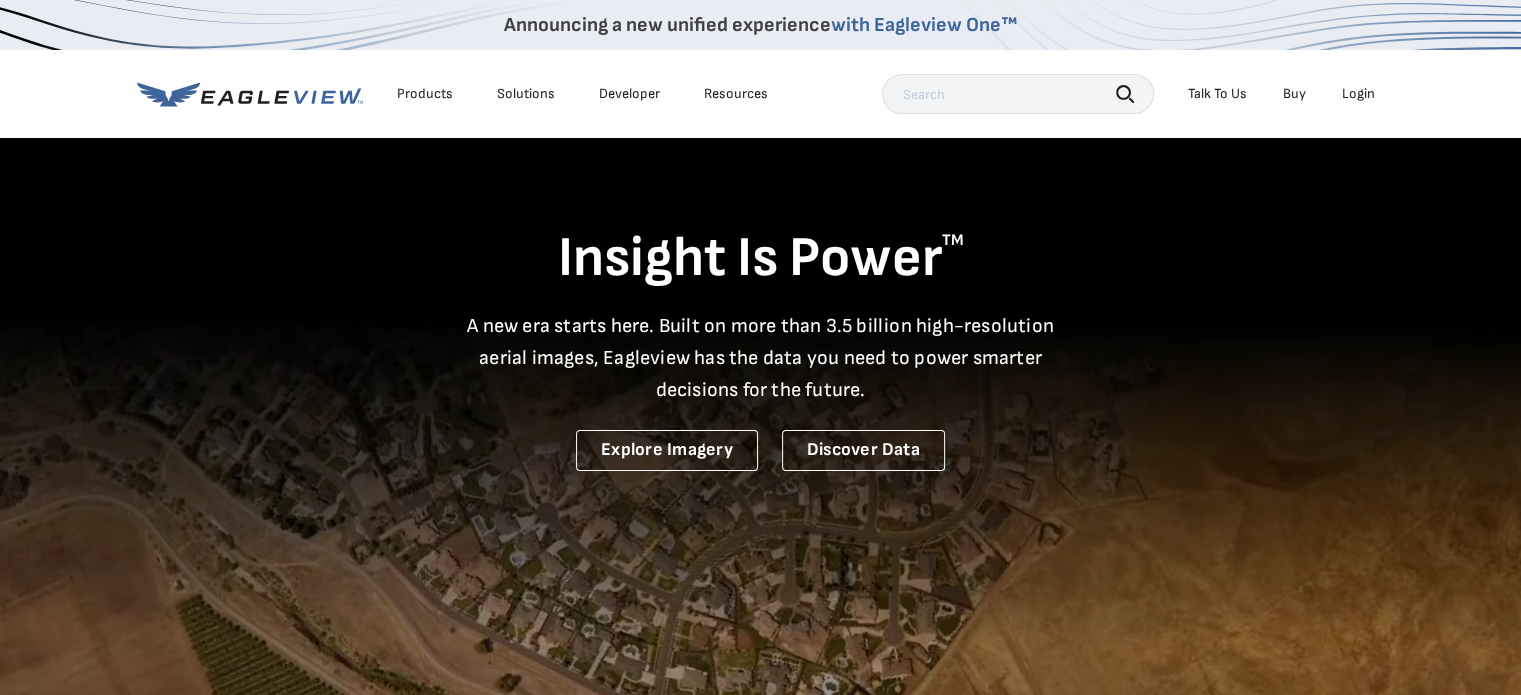 click on "Login" at bounding box center (1358, 94) 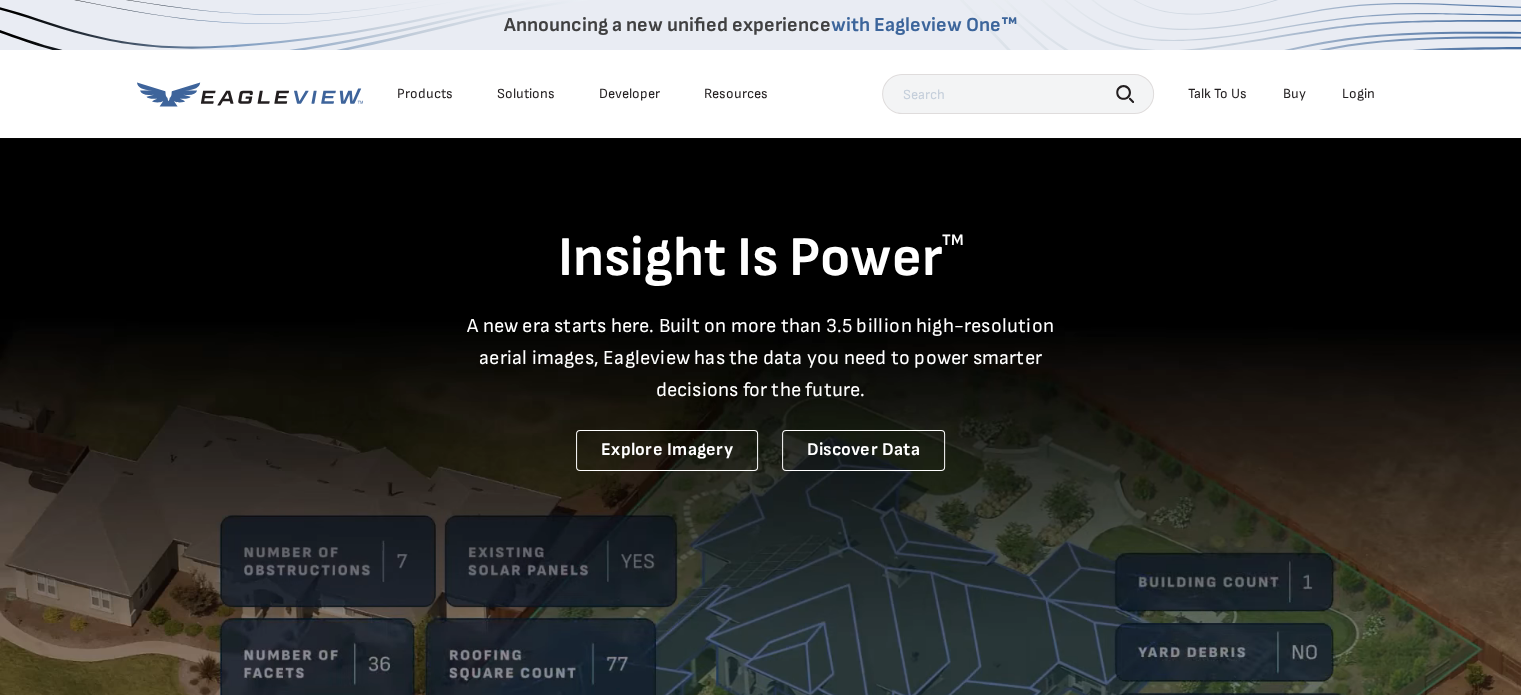 click on "Login" at bounding box center [1358, 94] 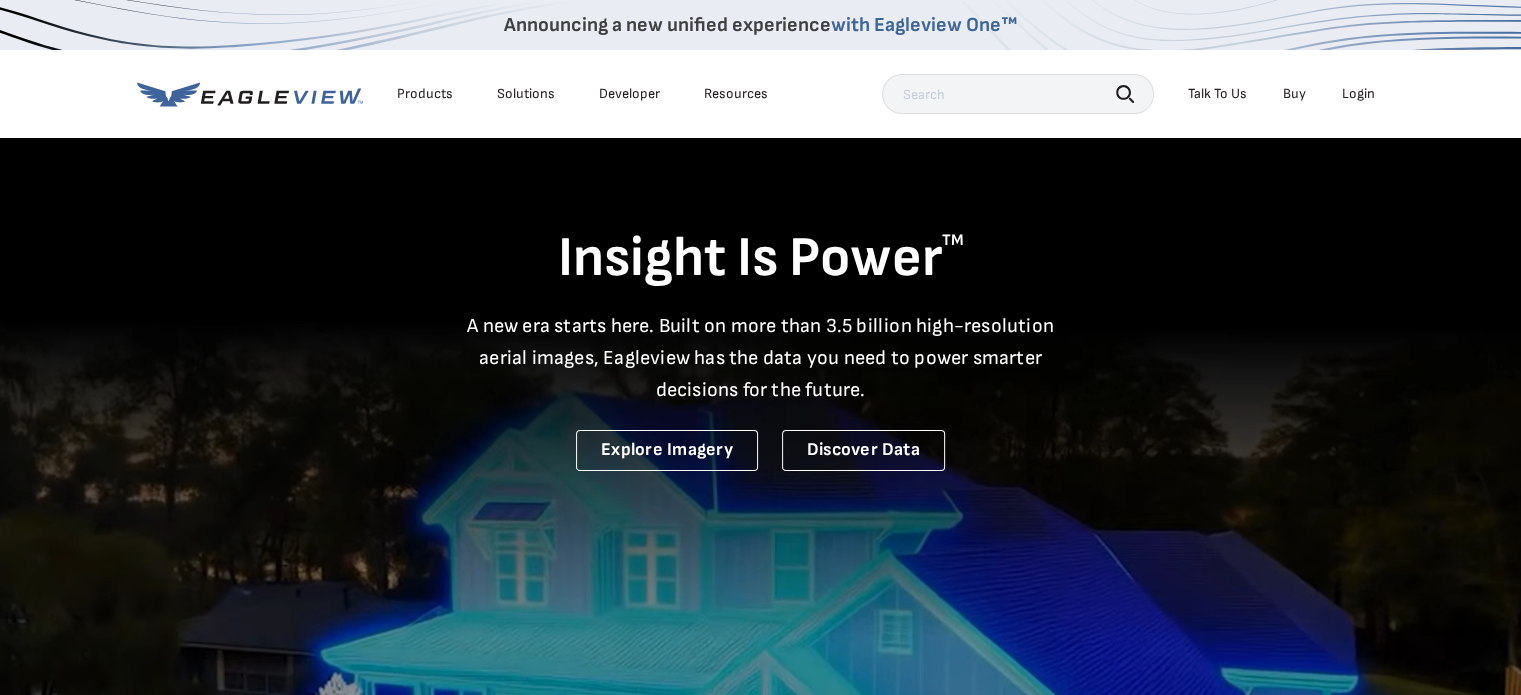 click on "Login" at bounding box center (1358, 94) 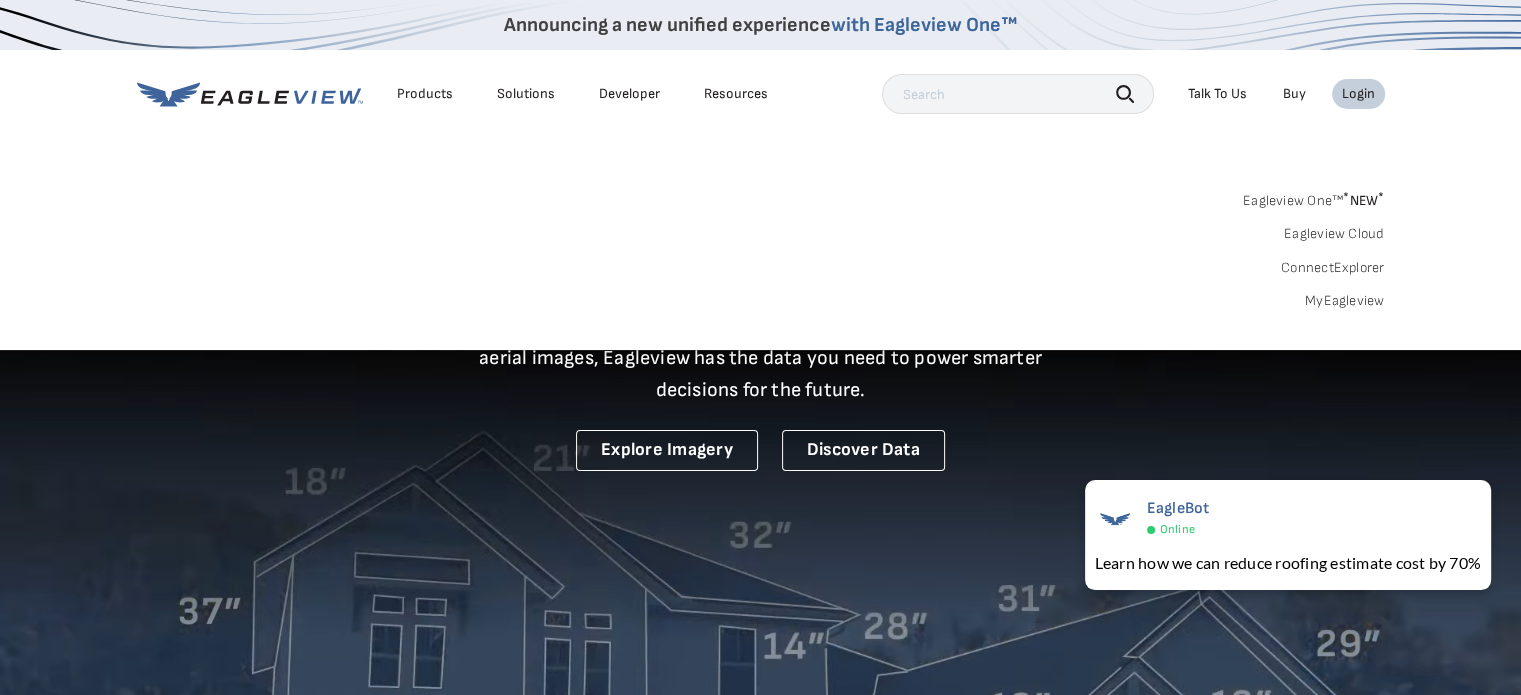 click on "Eagleview One™  * NEW *" at bounding box center [1314, 197] 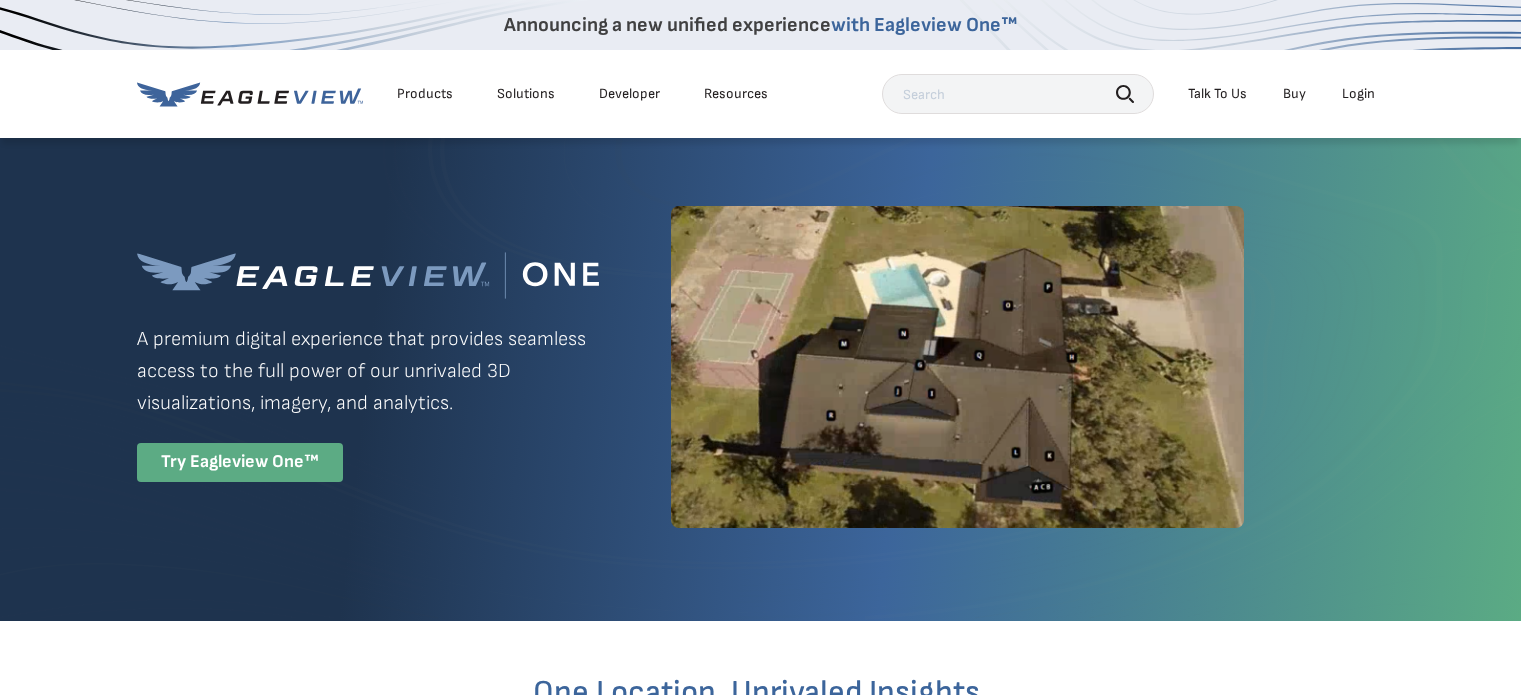 scroll, scrollTop: 0, scrollLeft: 0, axis: both 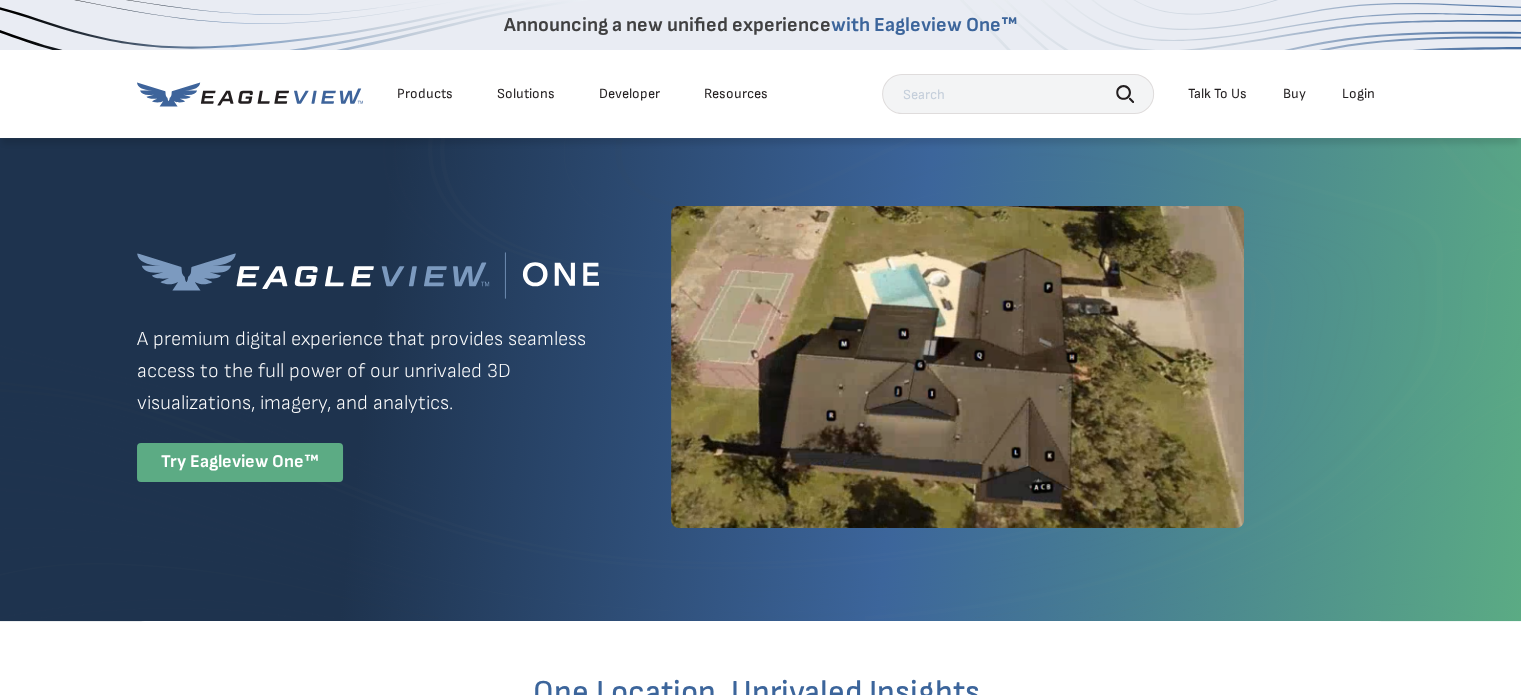 click on "Login" at bounding box center [1358, 94] 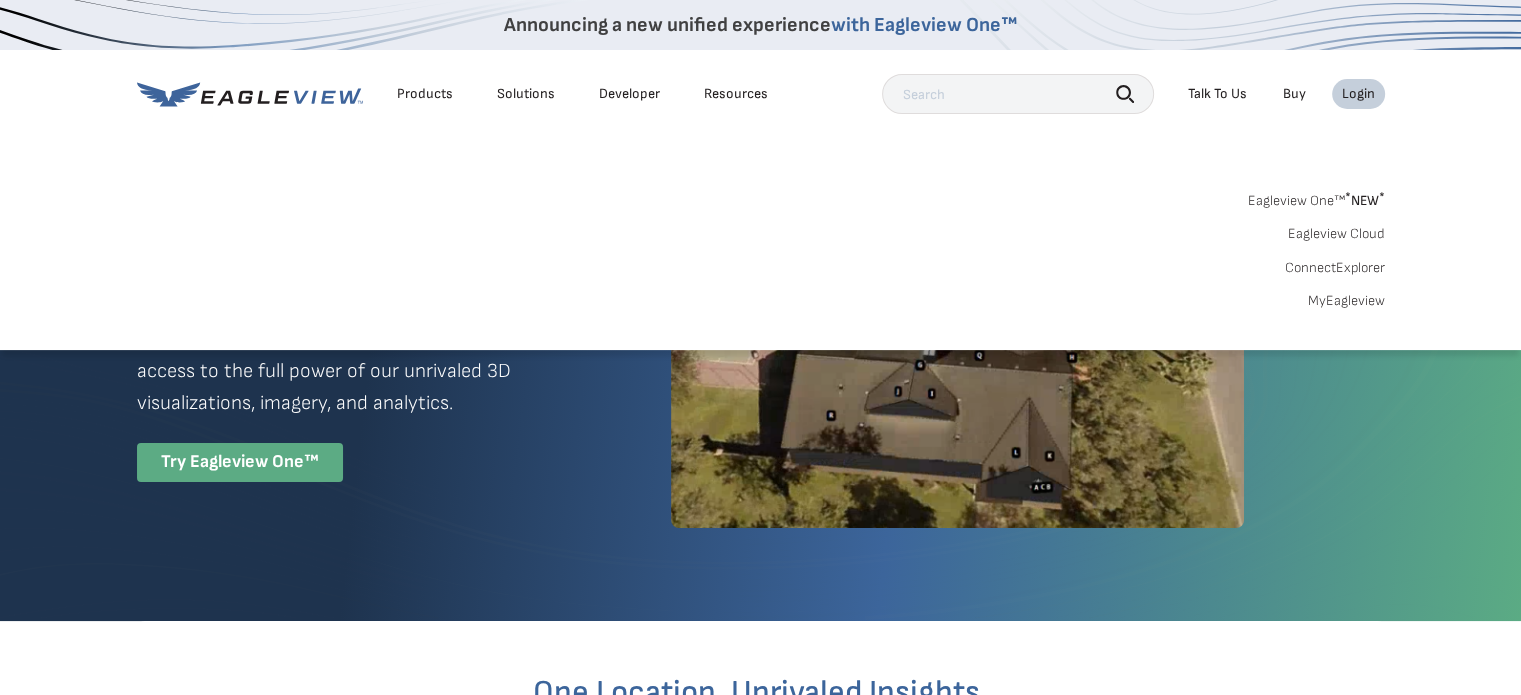 click on "Login" at bounding box center (1358, 94) 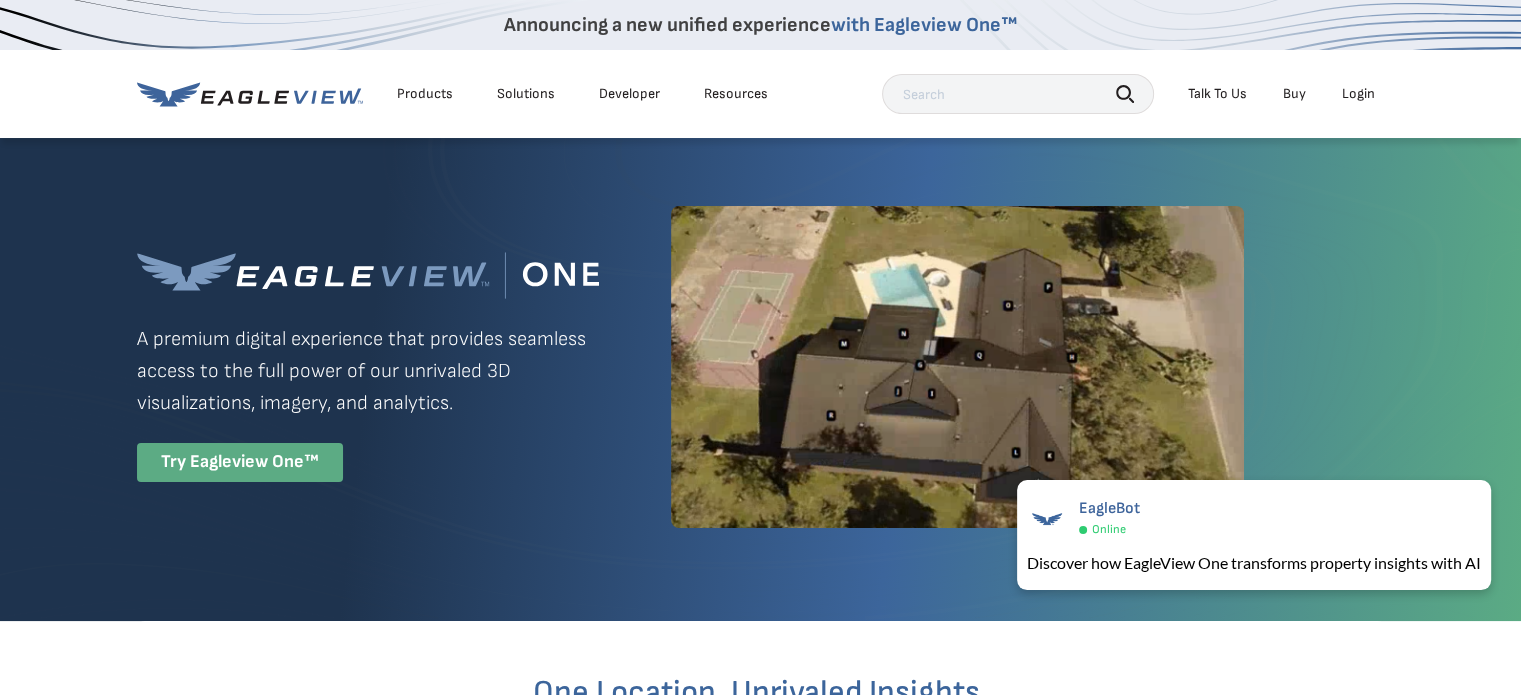 scroll, scrollTop: 0, scrollLeft: 0, axis: both 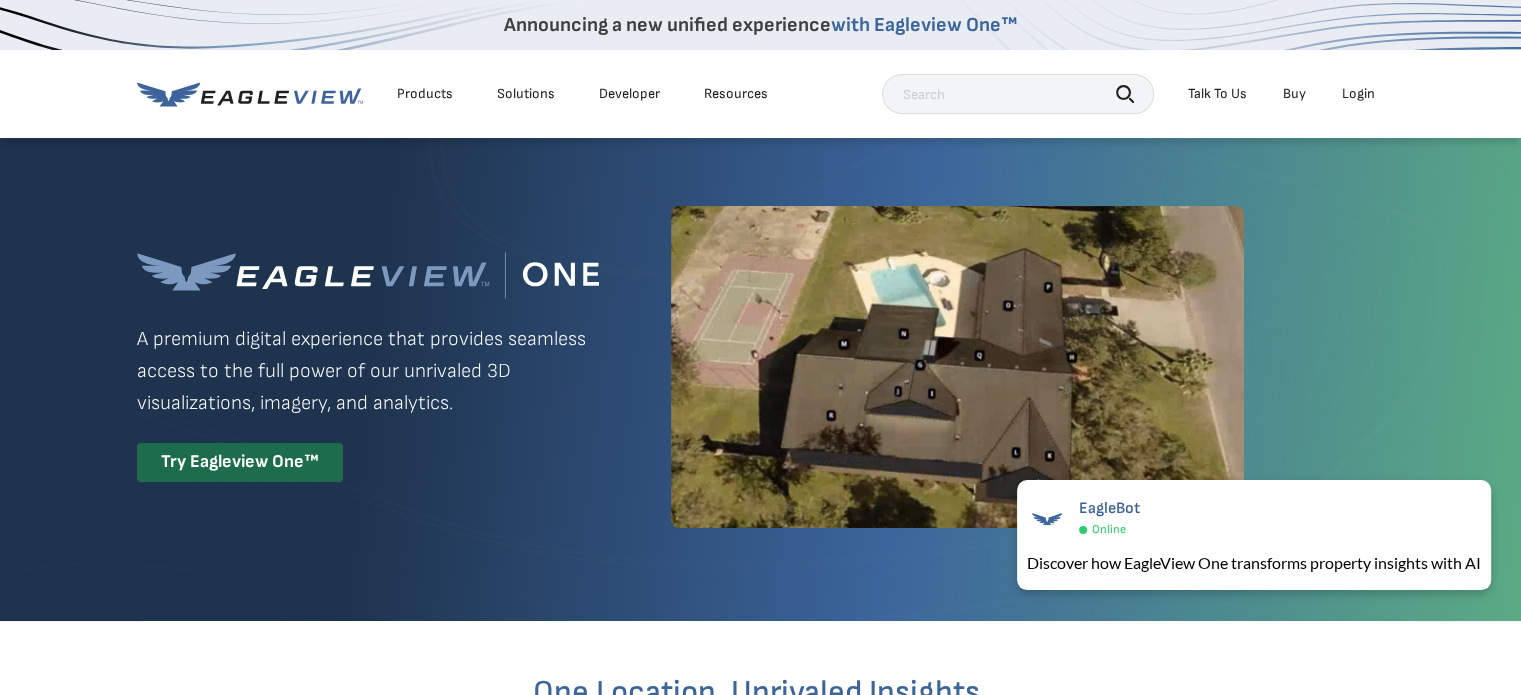 click on "Try Eagleview One™" at bounding box center (240, 462) 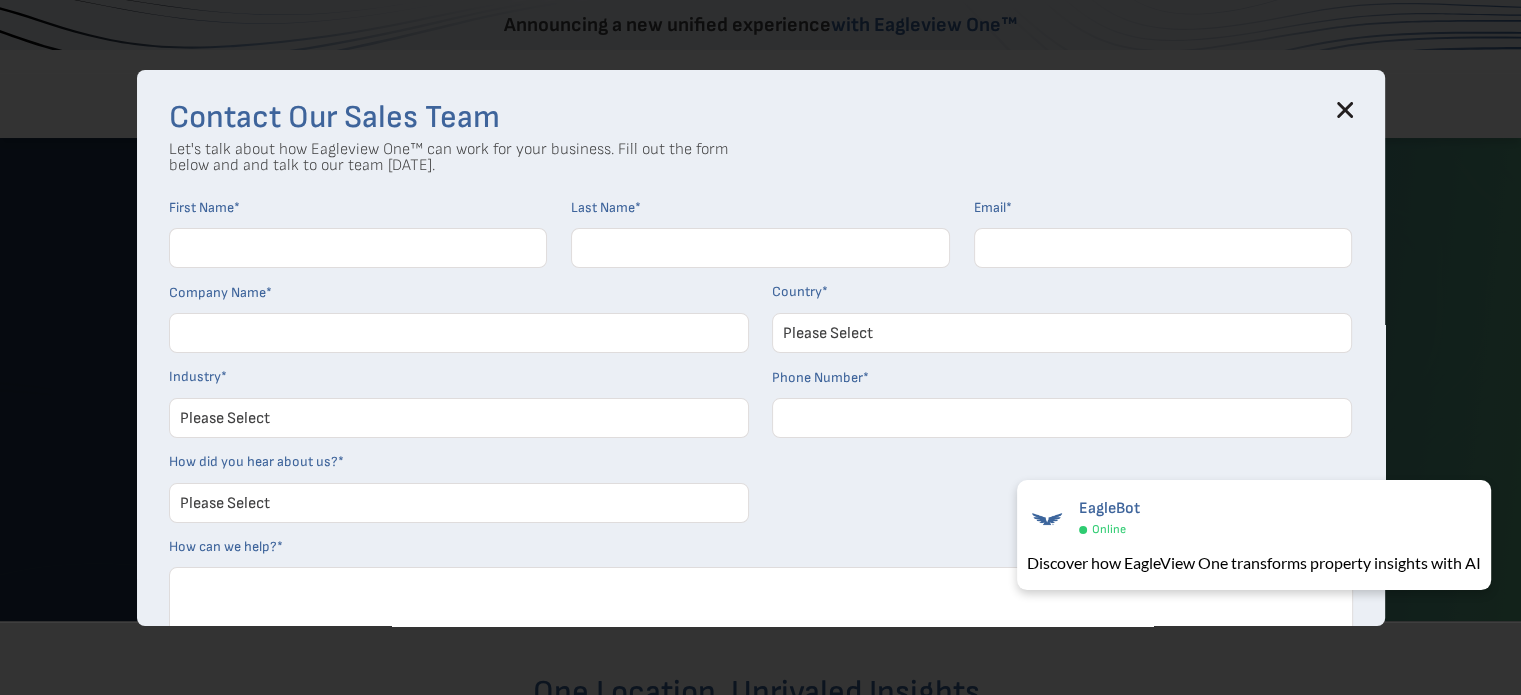 click 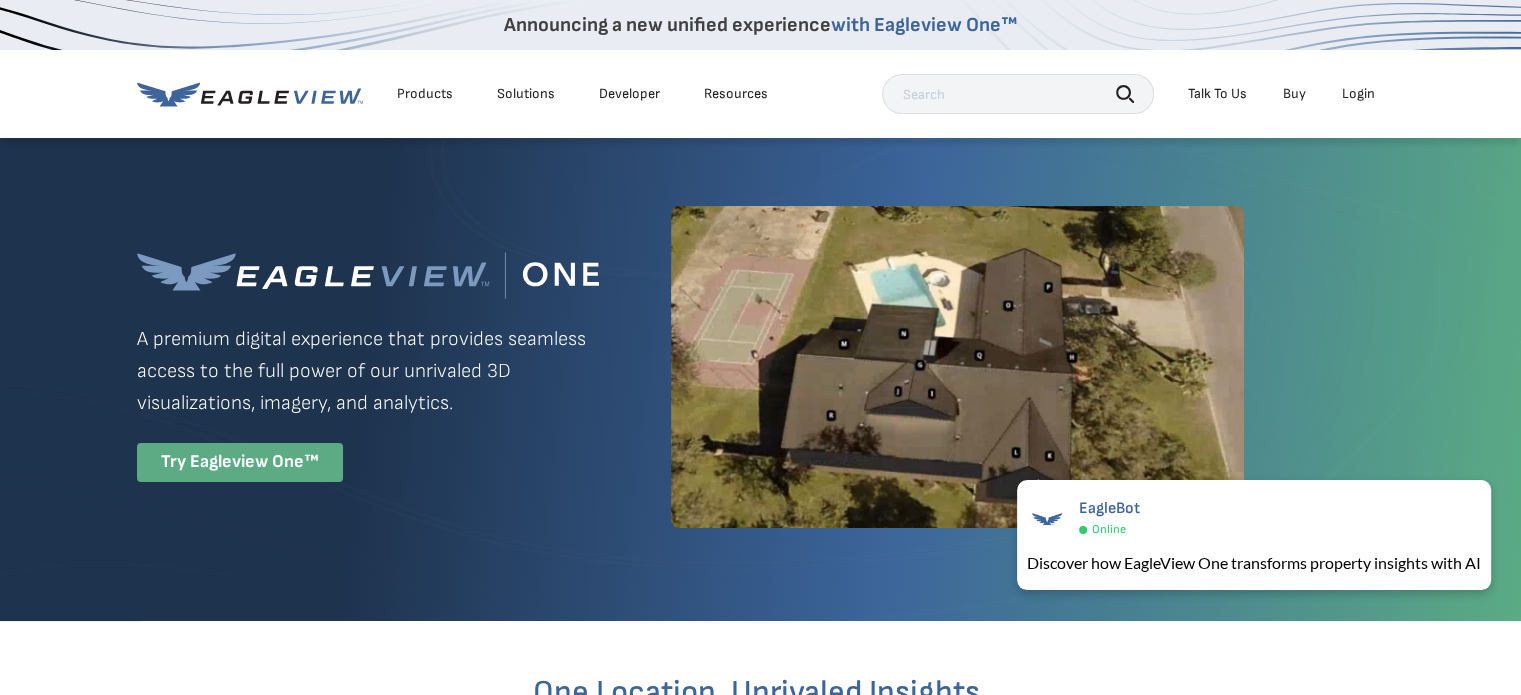 click on "Login" at bounding box center [1358, 94] 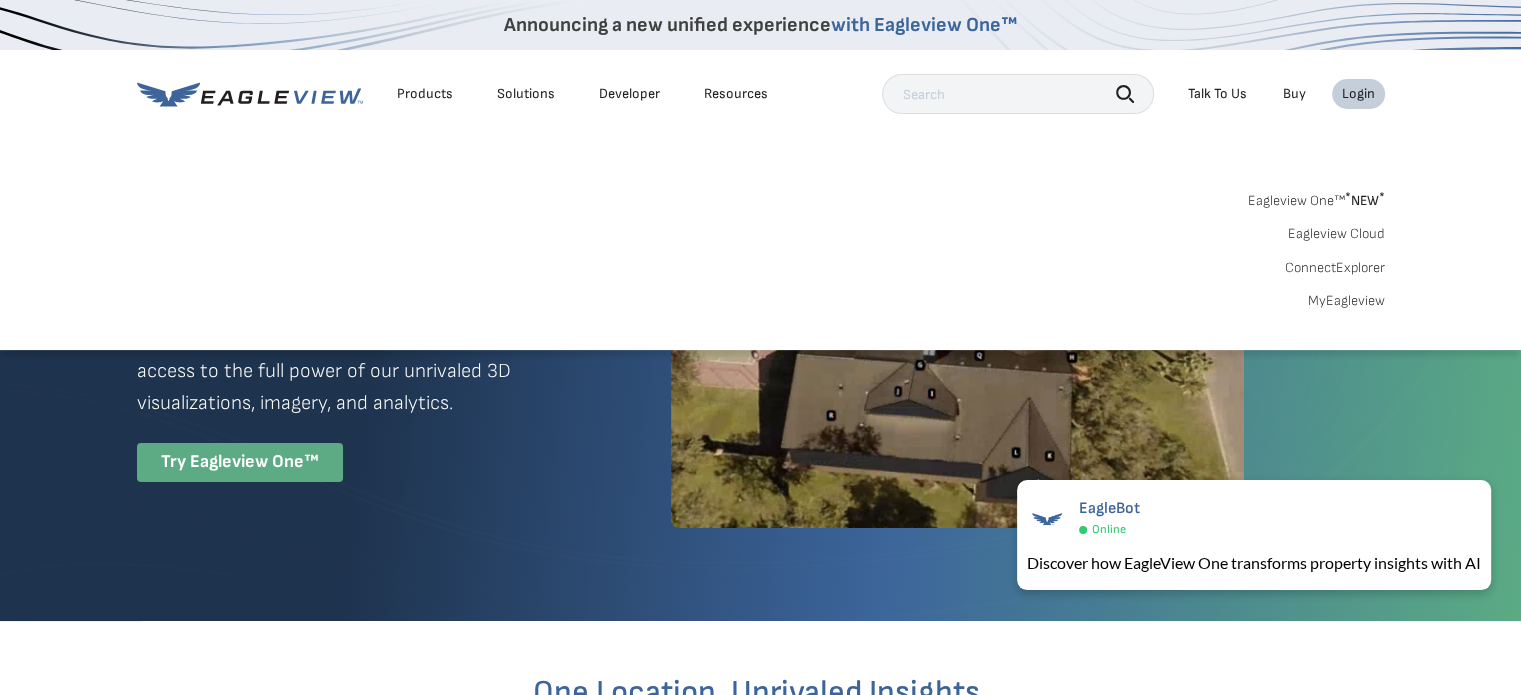 click on "Eagleview One™  * NEW *" at bounding box center (1316, 197) 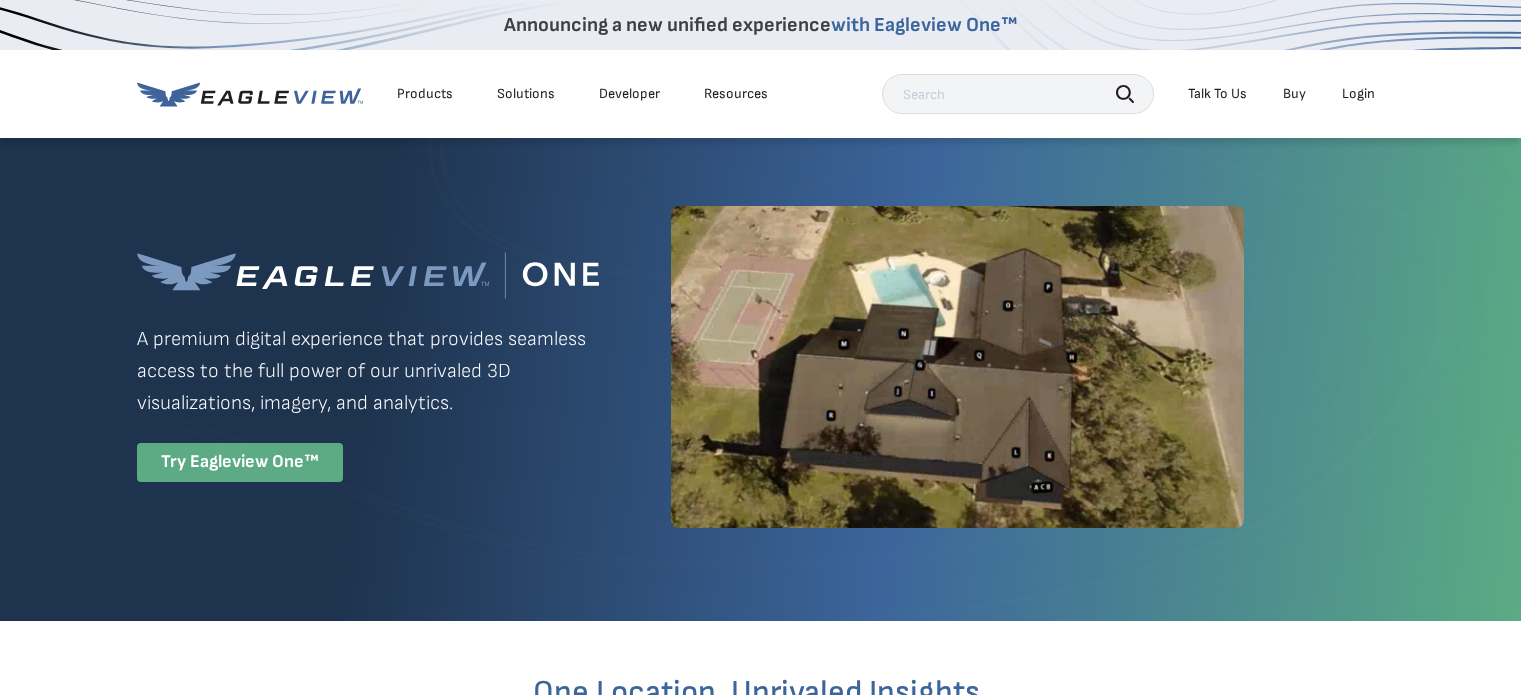 scroll, scrollTop: 0, scrollLeft: 0, axis: both 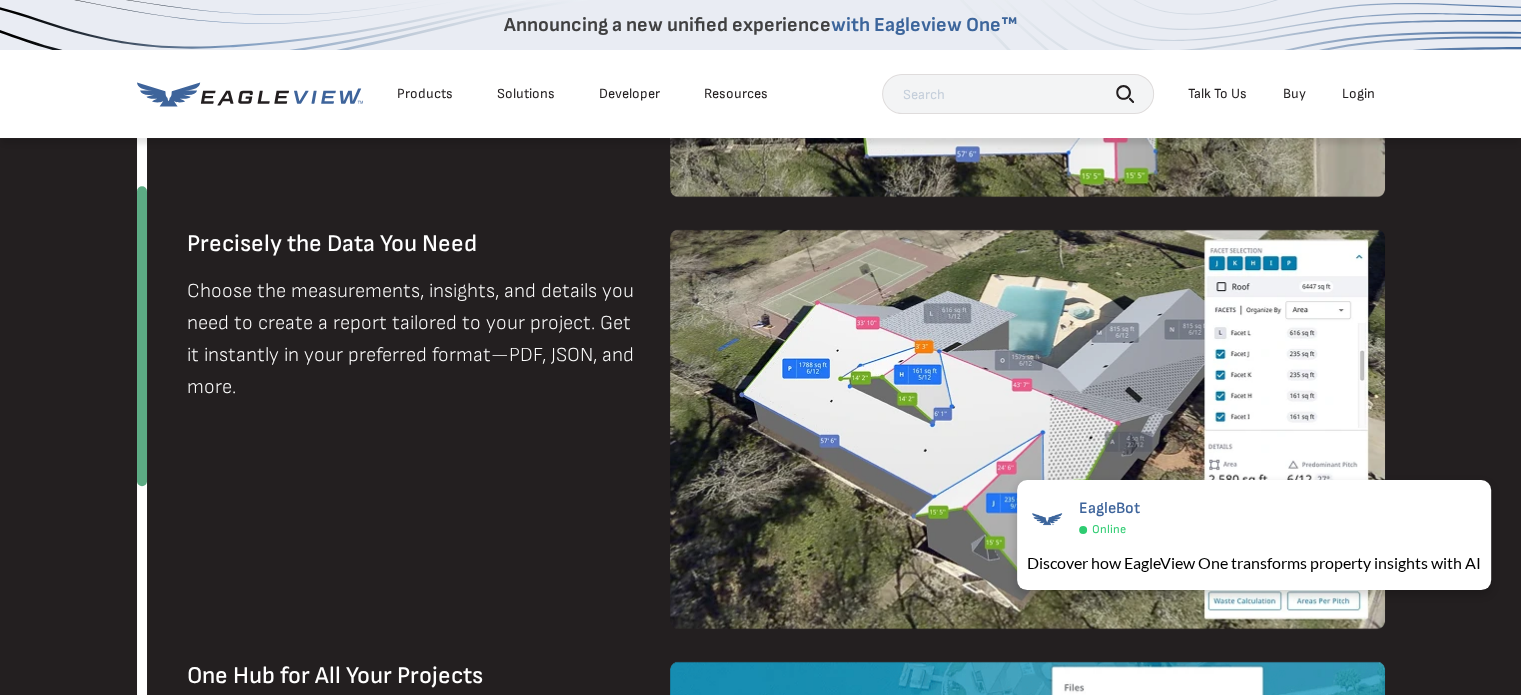 click on "Login" at bounding box center (1358, 94) 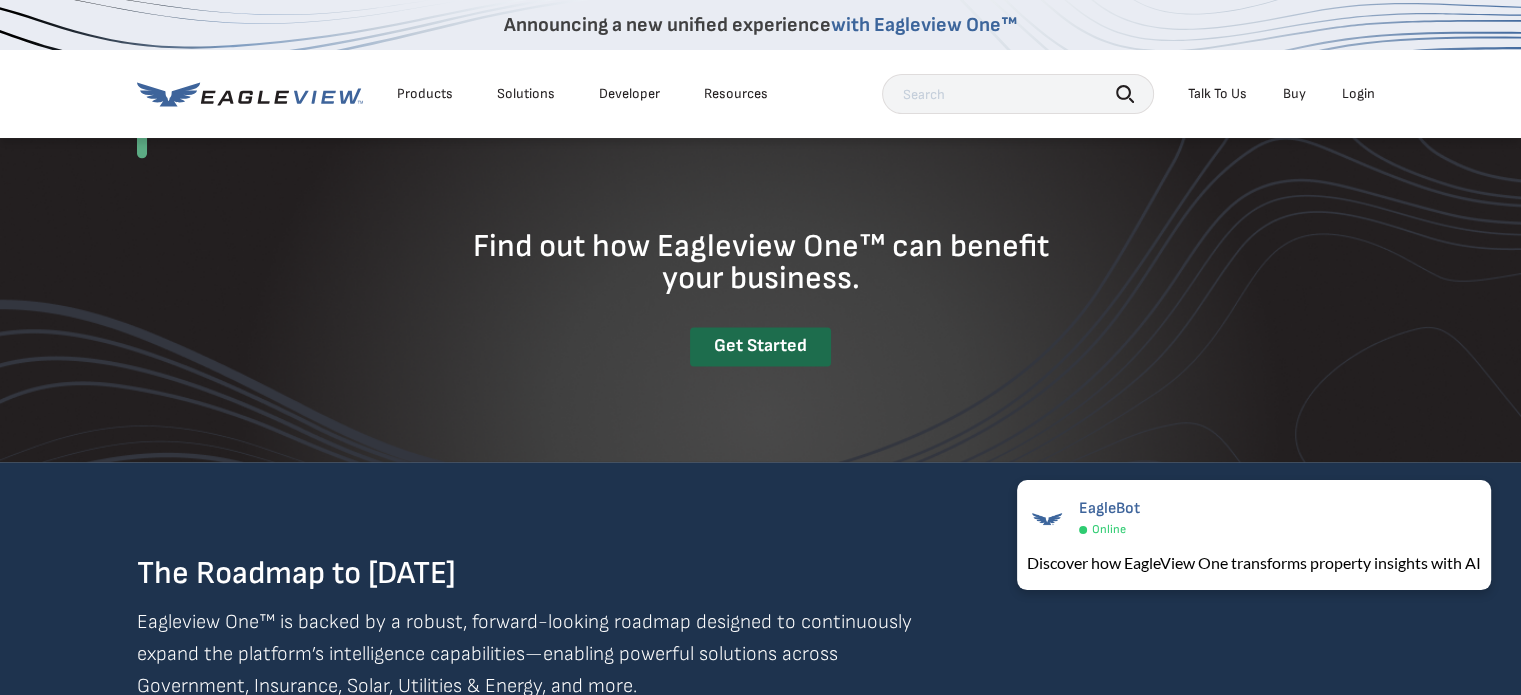 scroll, scrollTop: 2600, scrollLeft: 0, axis: vertical 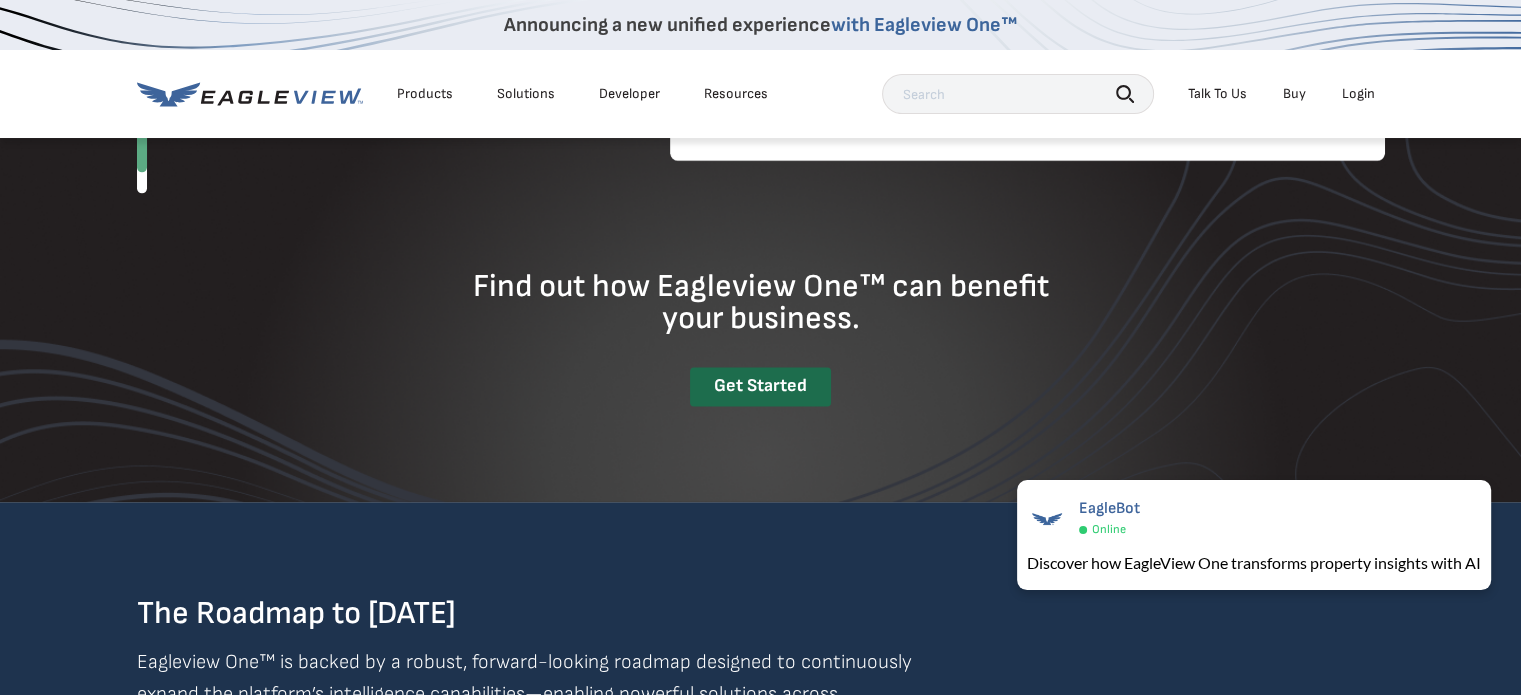 click on "Get Started" at bounding box center (760, 386) 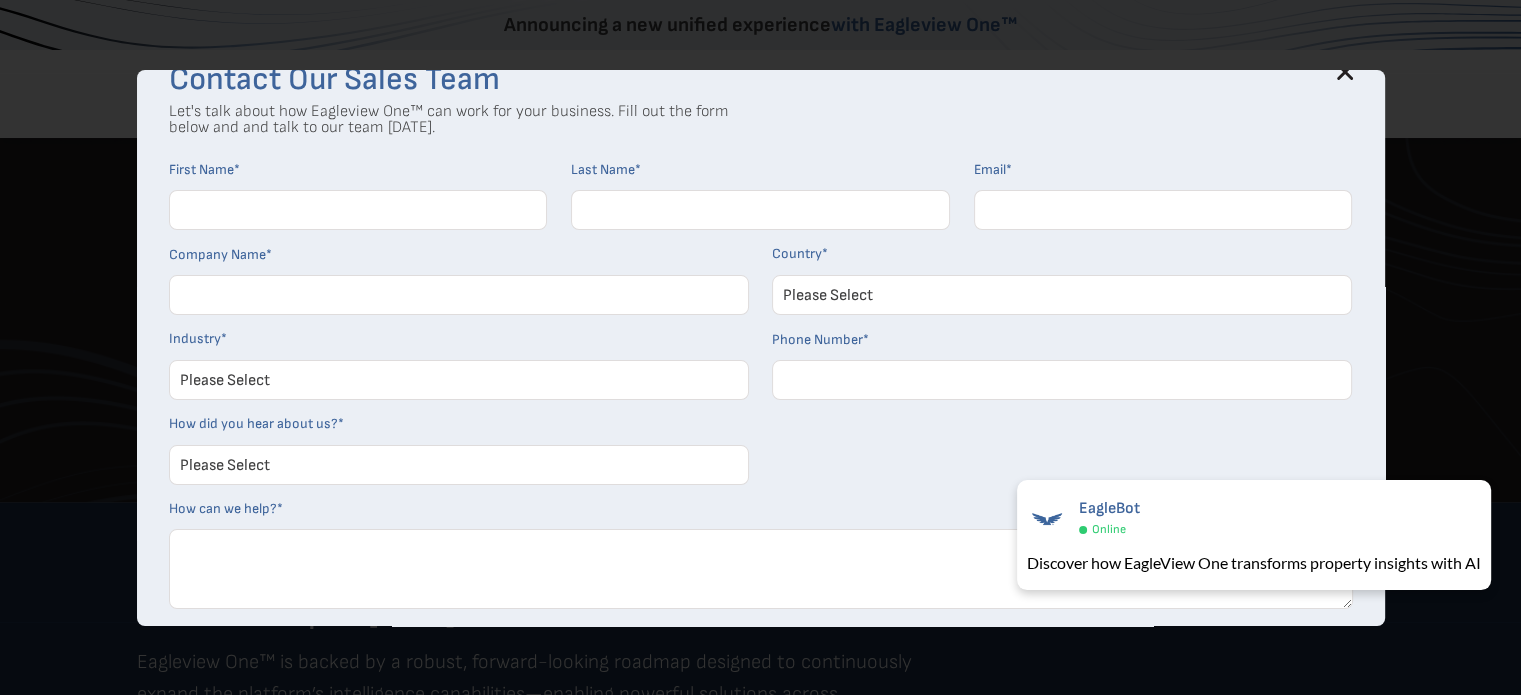 scroll, scrollTop: 0, scrollLeft: 0, axis: both 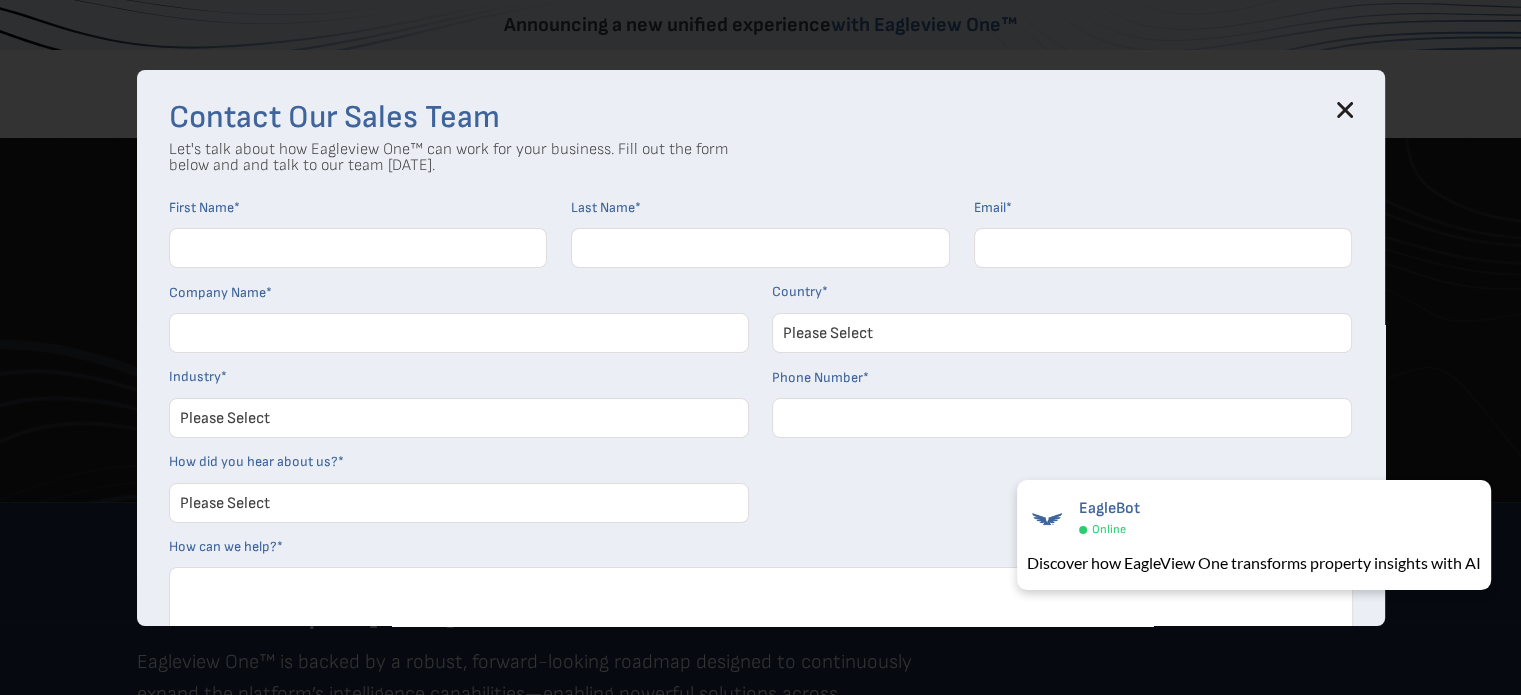 click 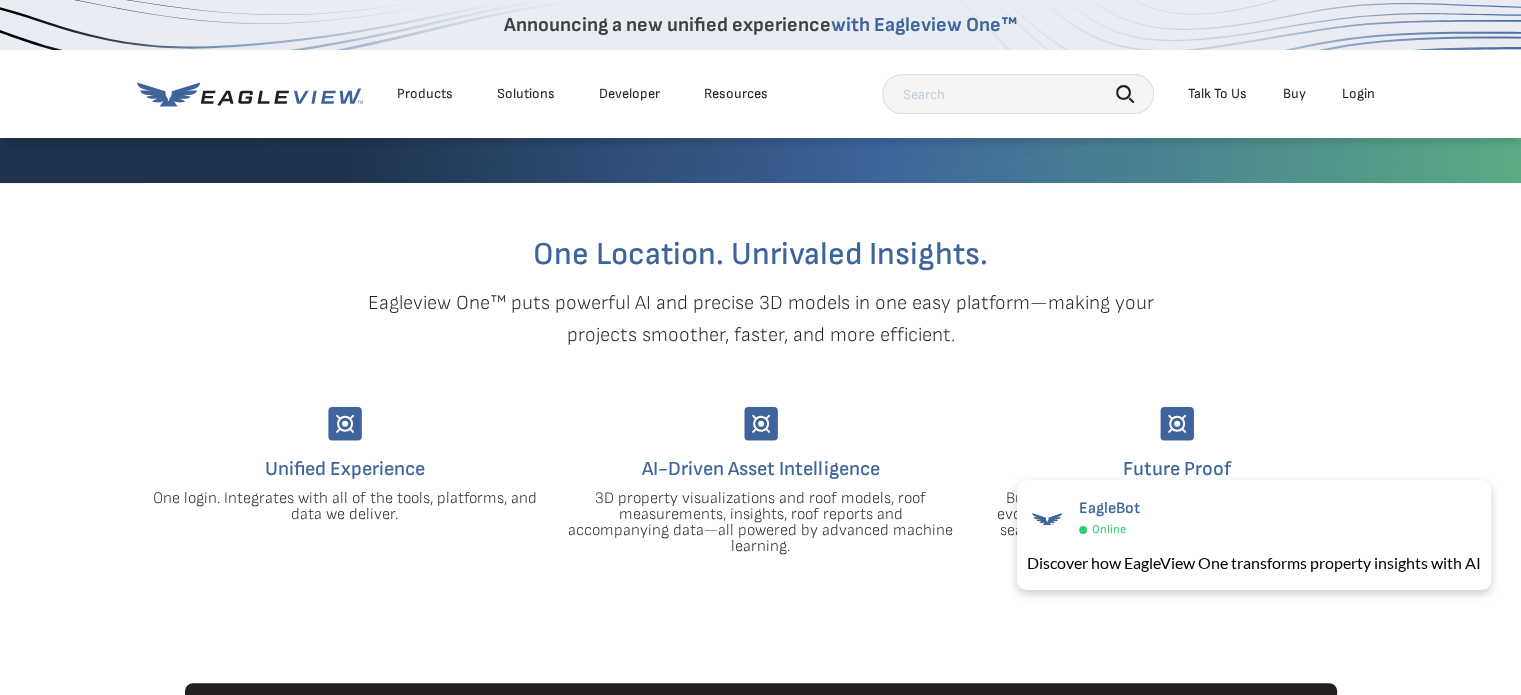 scroll, scrollTop: 0, scrollLeft: 0, axis: both 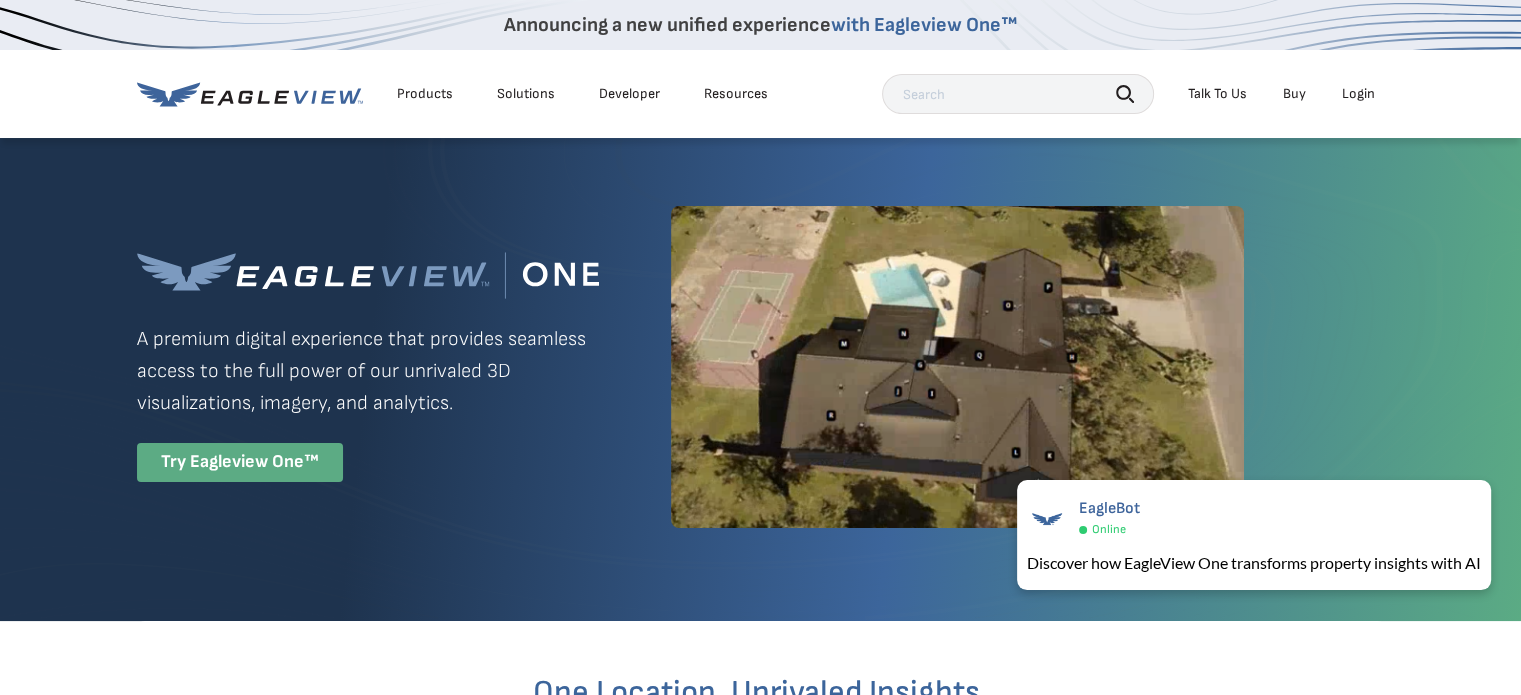 click on "Login" at bounding box center [1358, 94] 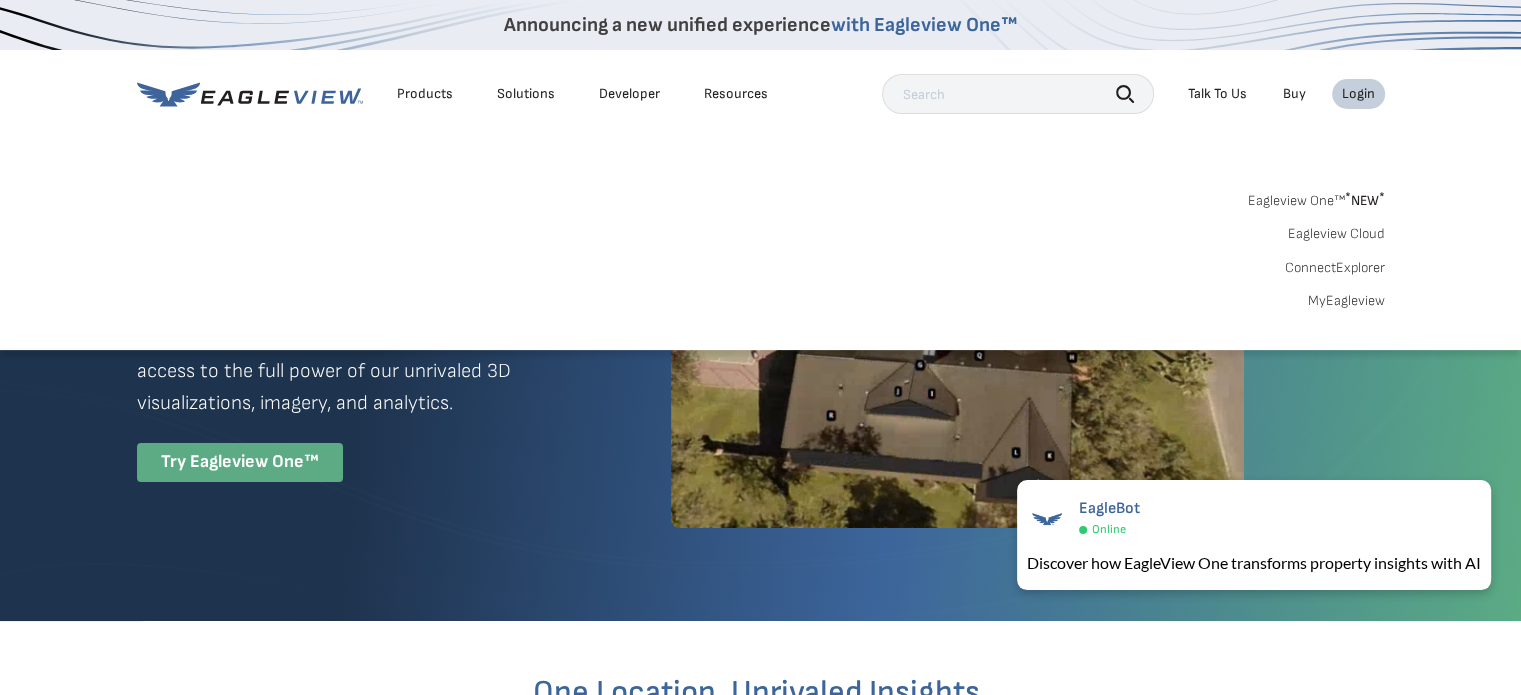 click on "Eagleview Cloud" at bounding box center [1336, 234] 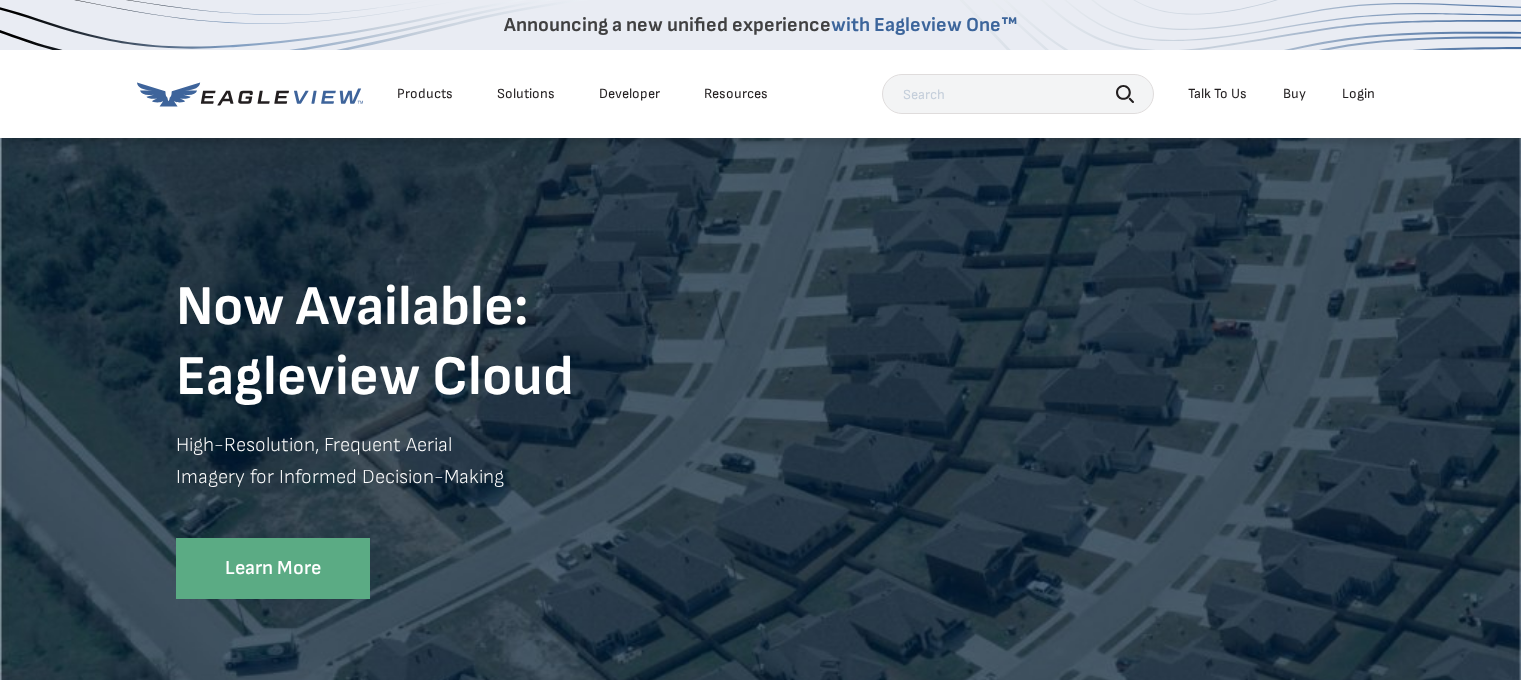 scroll, scrollTop: 0, scrollLeft: 0, axis: both 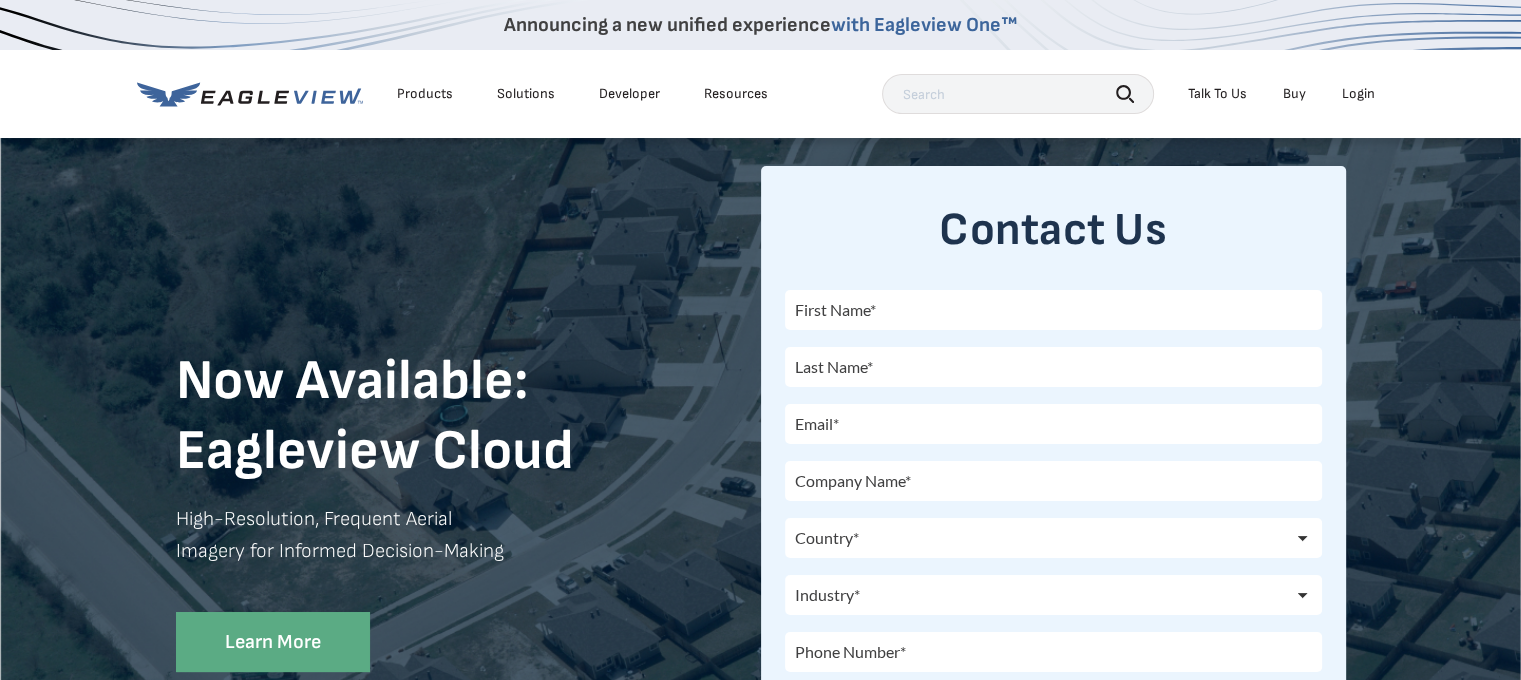 click on "Login" at bounding box center [1358, 94] 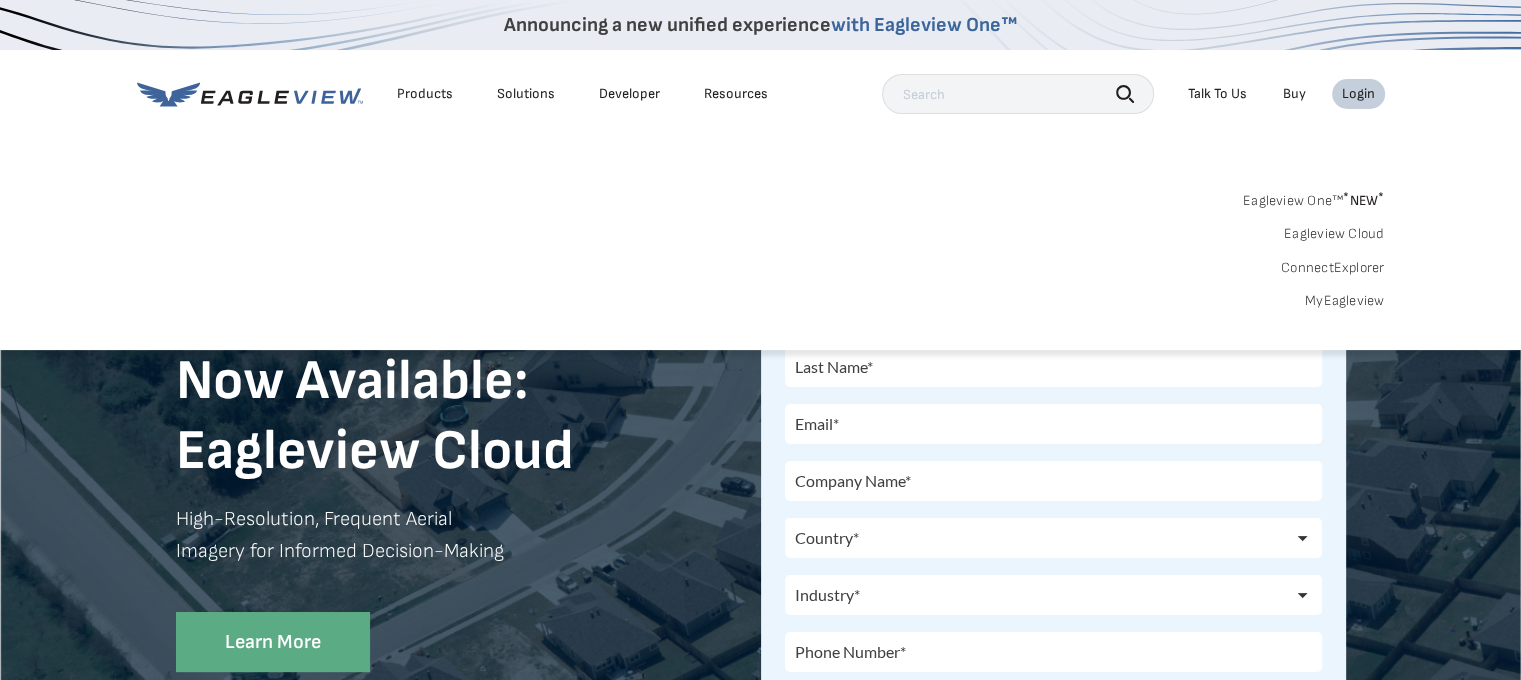 click on "ConnectExplorer" at bounding box center [1333, 268] 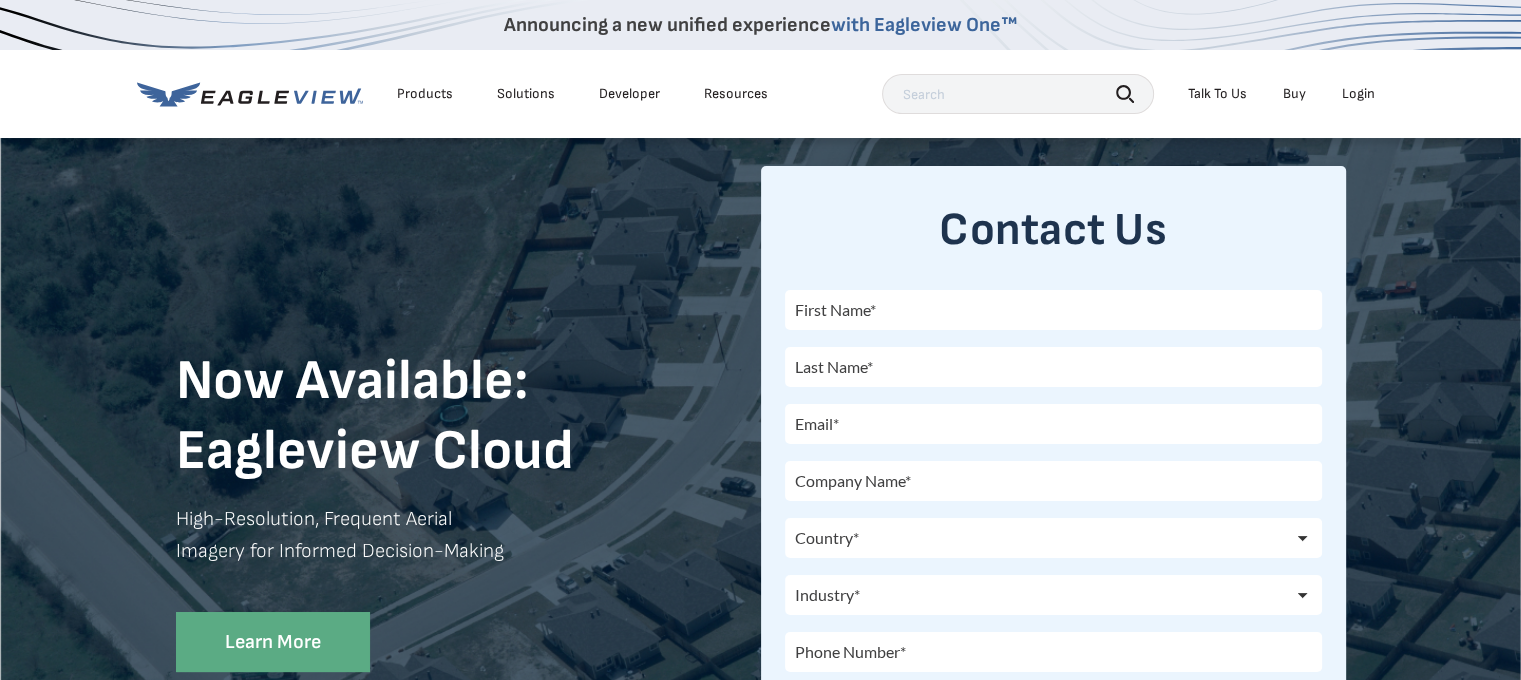 click on "Login" at bounding box center (1358, 94) 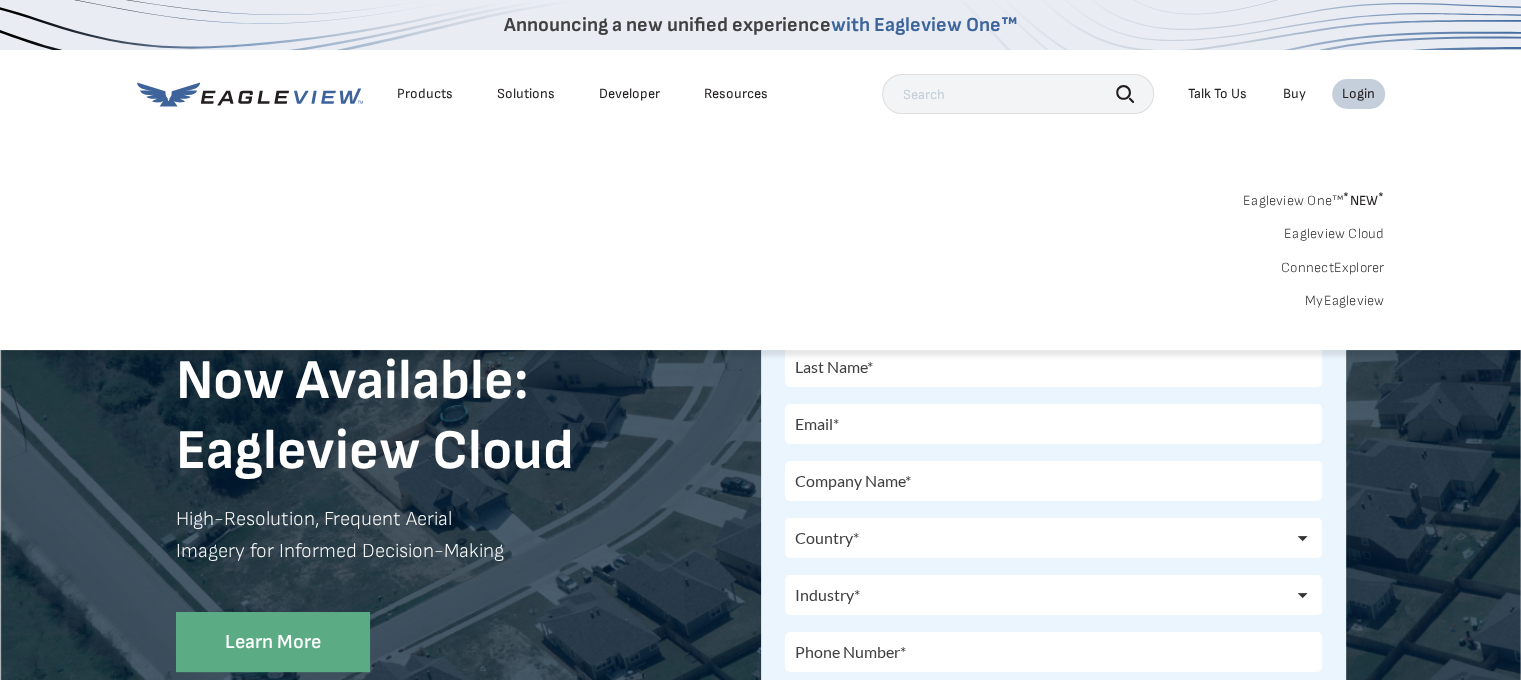 click on "MyEagleview" at bounding box center (1345, 301) 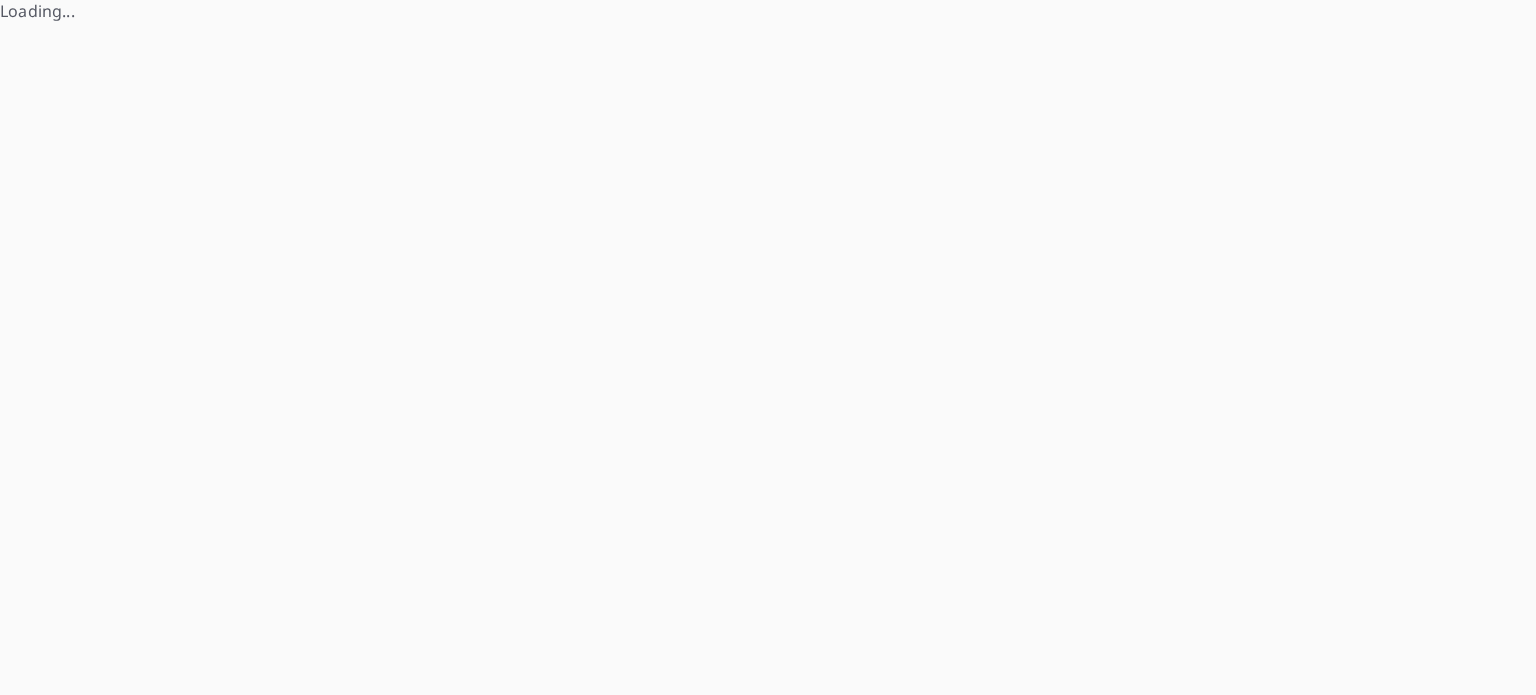 scroll, scrollTop: 0, scrollLeft: 0, axis: both 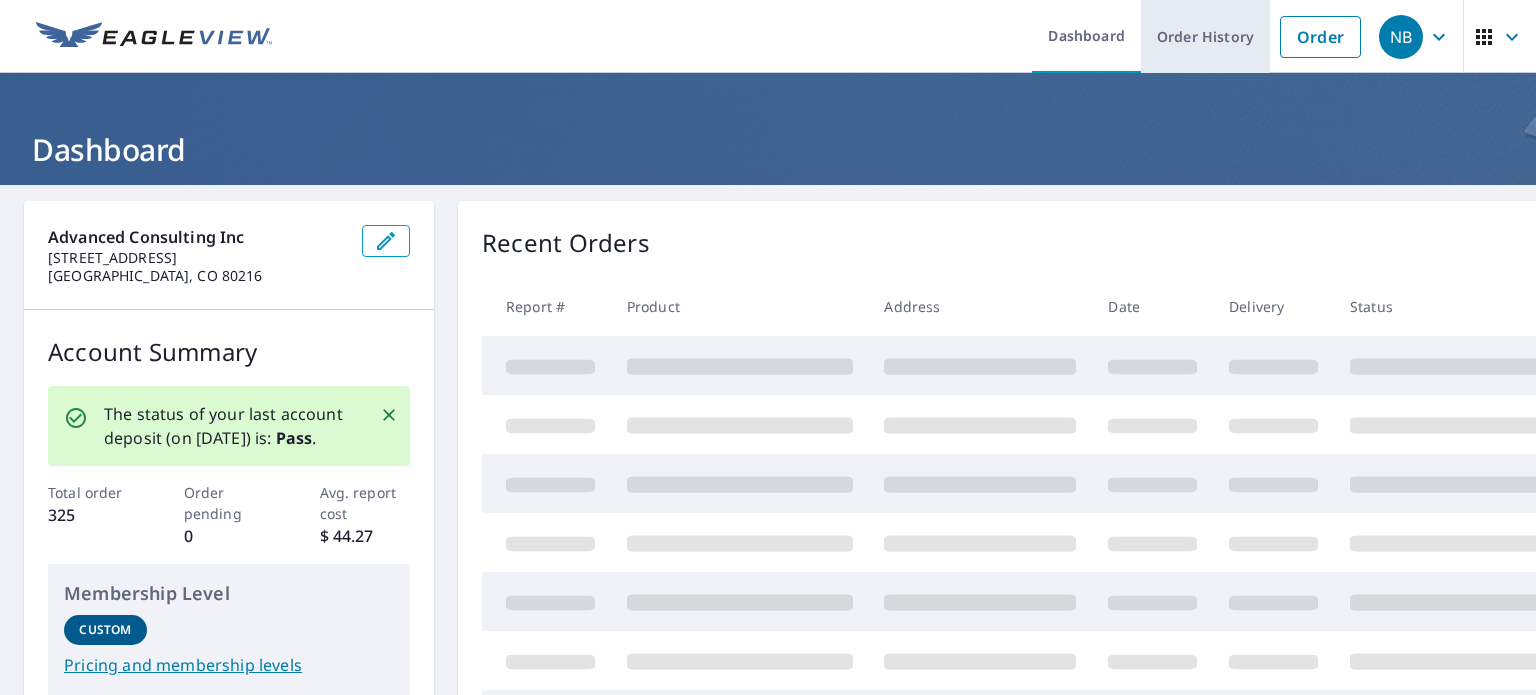 click on "Order History" at bounding box center (1205, 36) 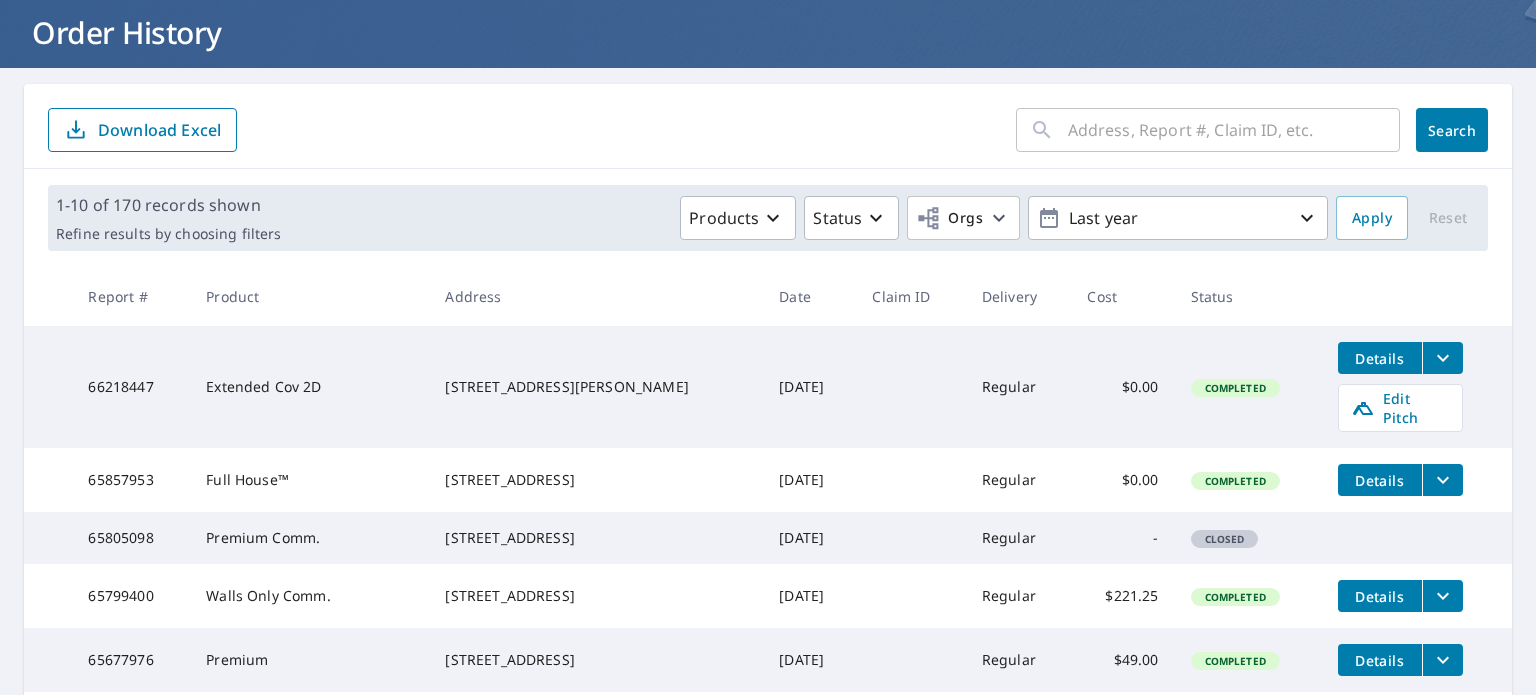 scroll, scrollTop: 0, scrollLeft: 0, axis: both 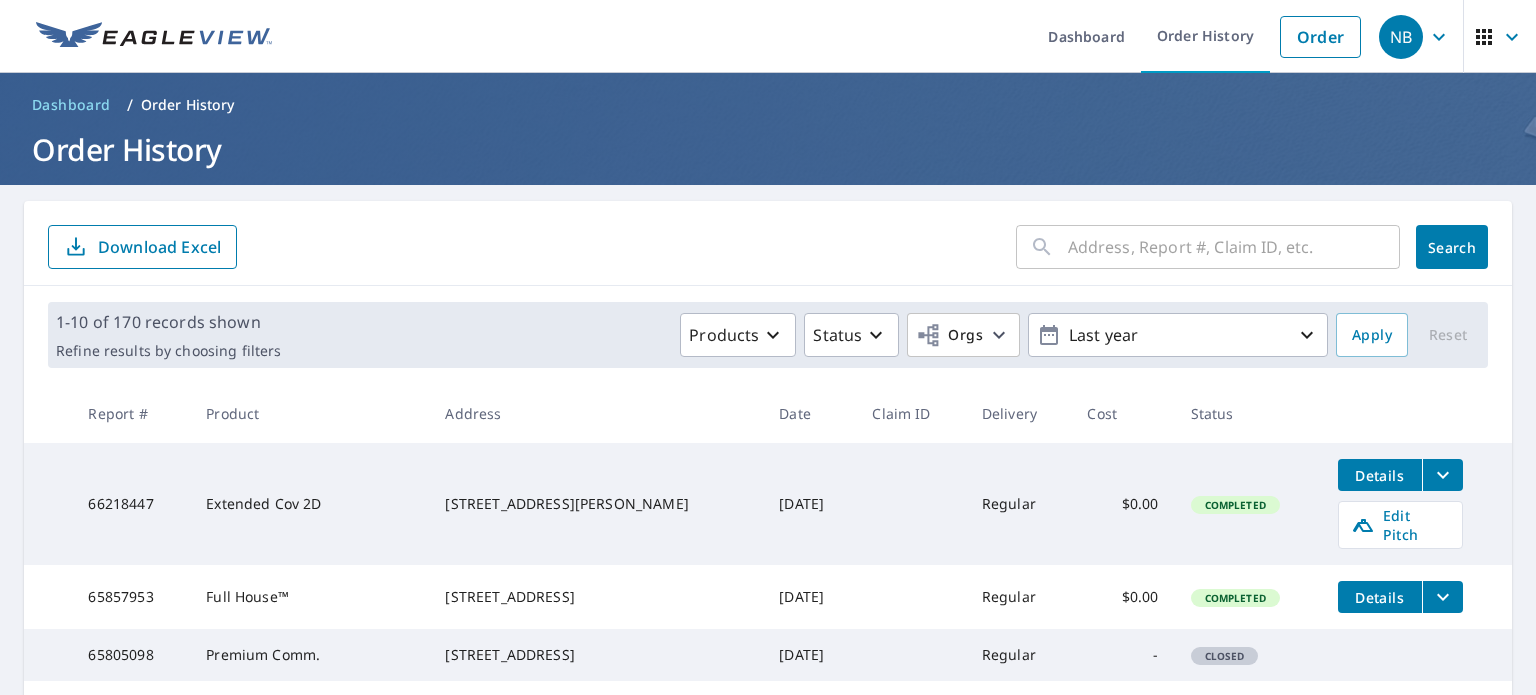 click at bounding box center [1234, 247] 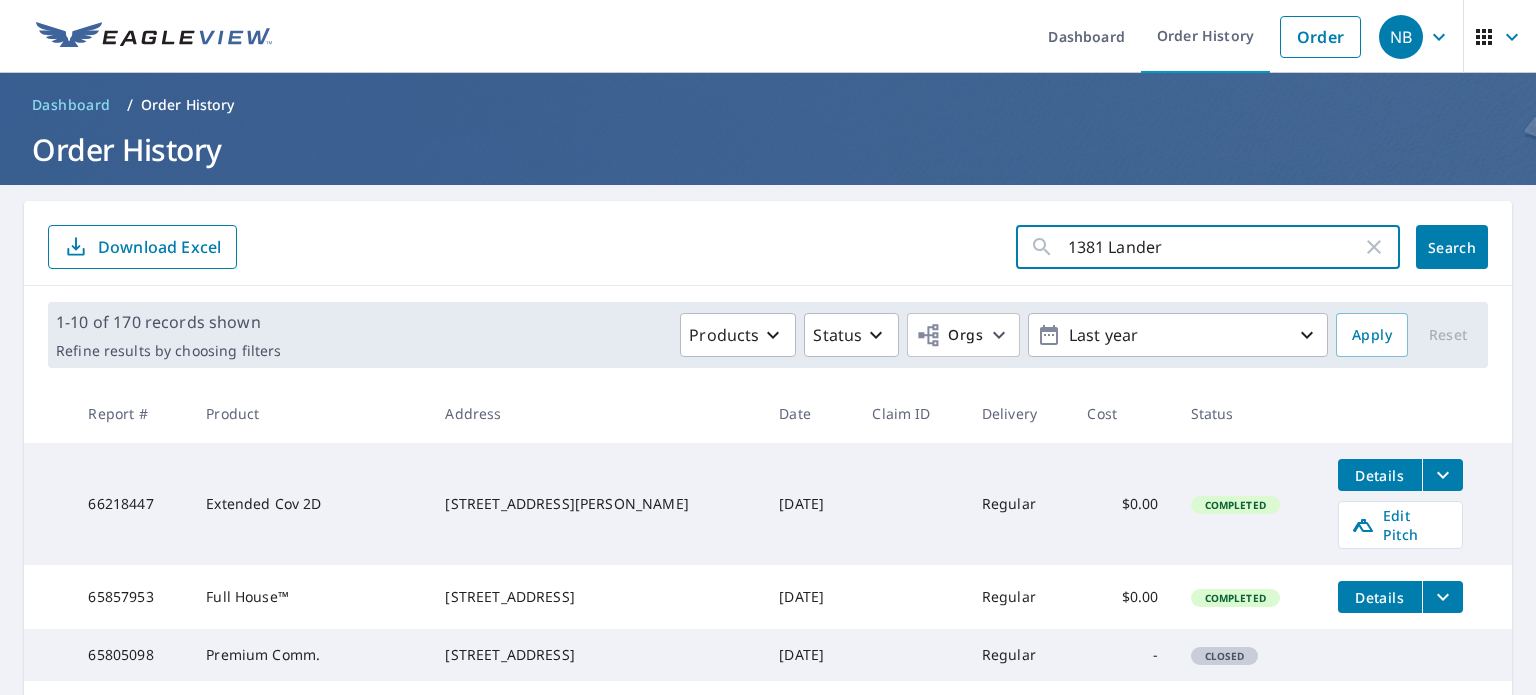 type on "1381 Lander" 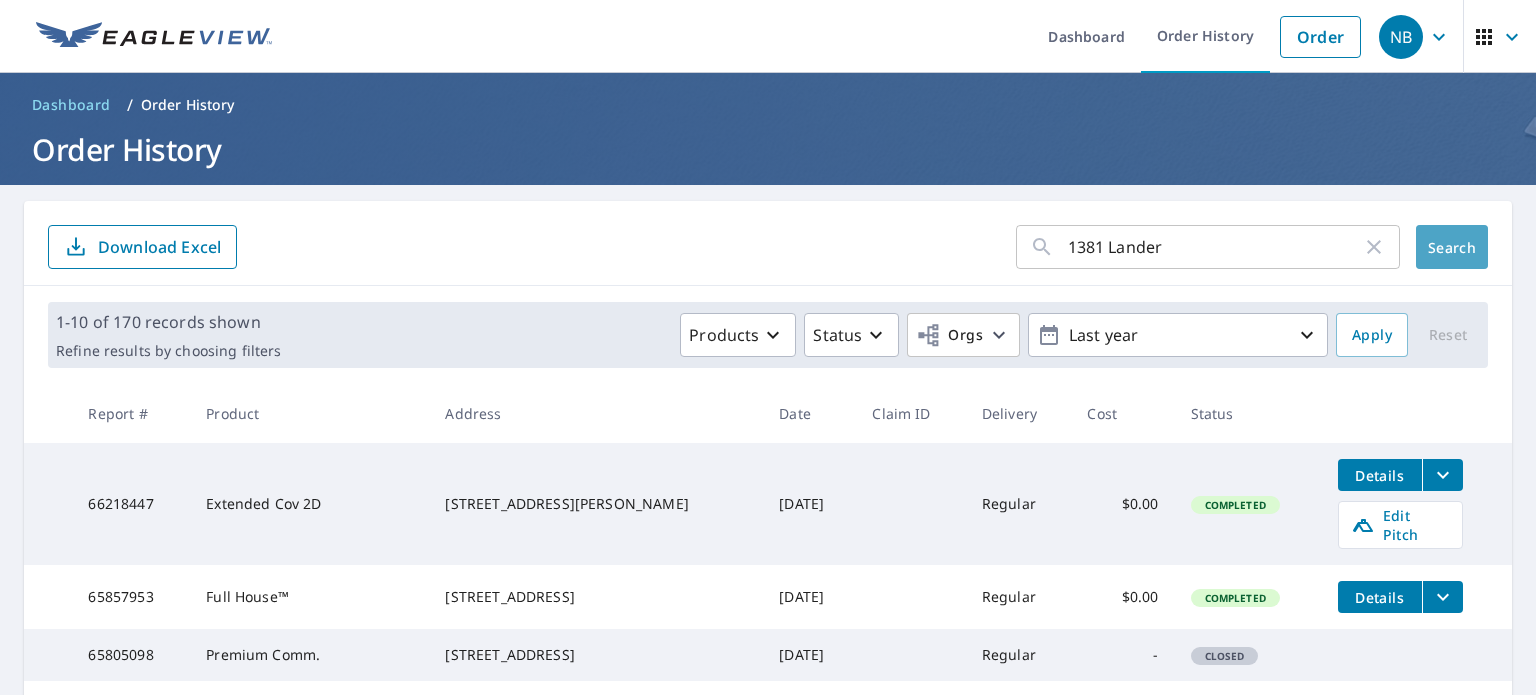 click on "Search" 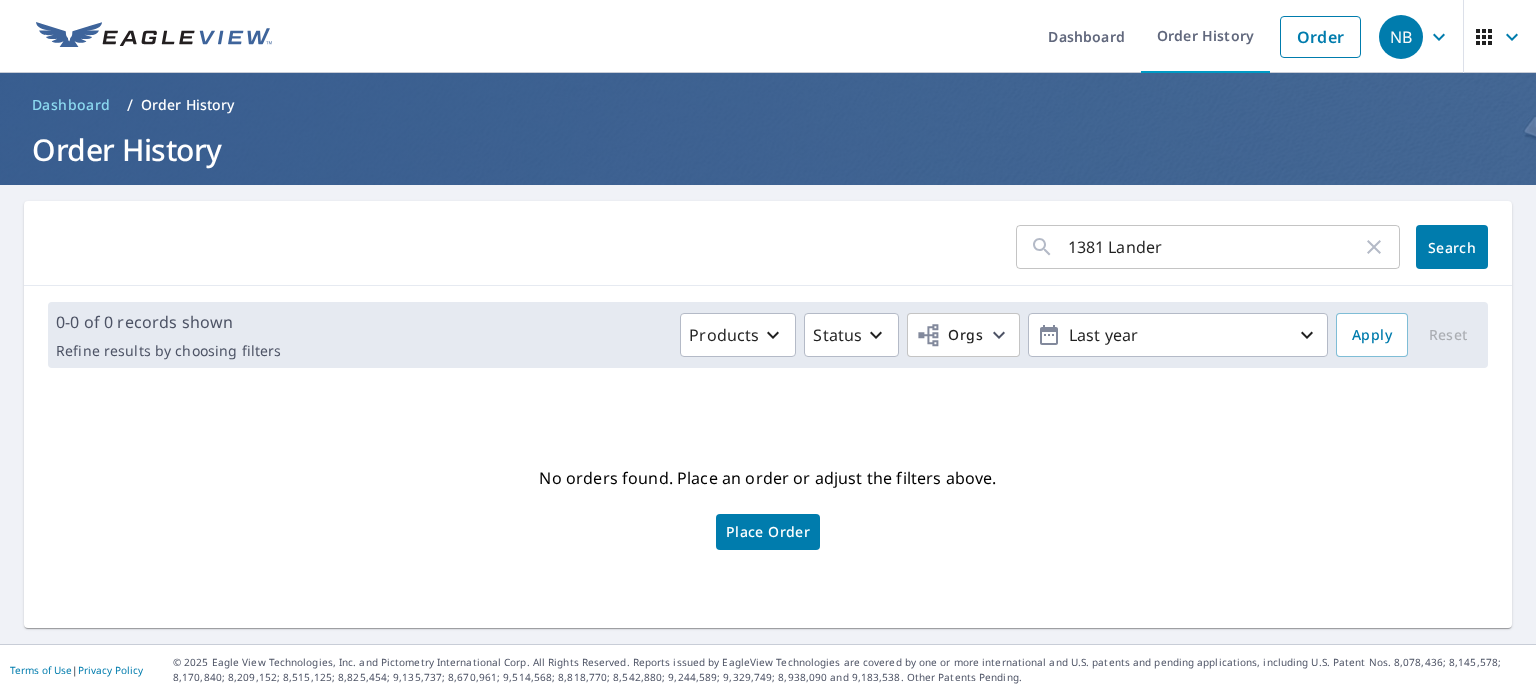click 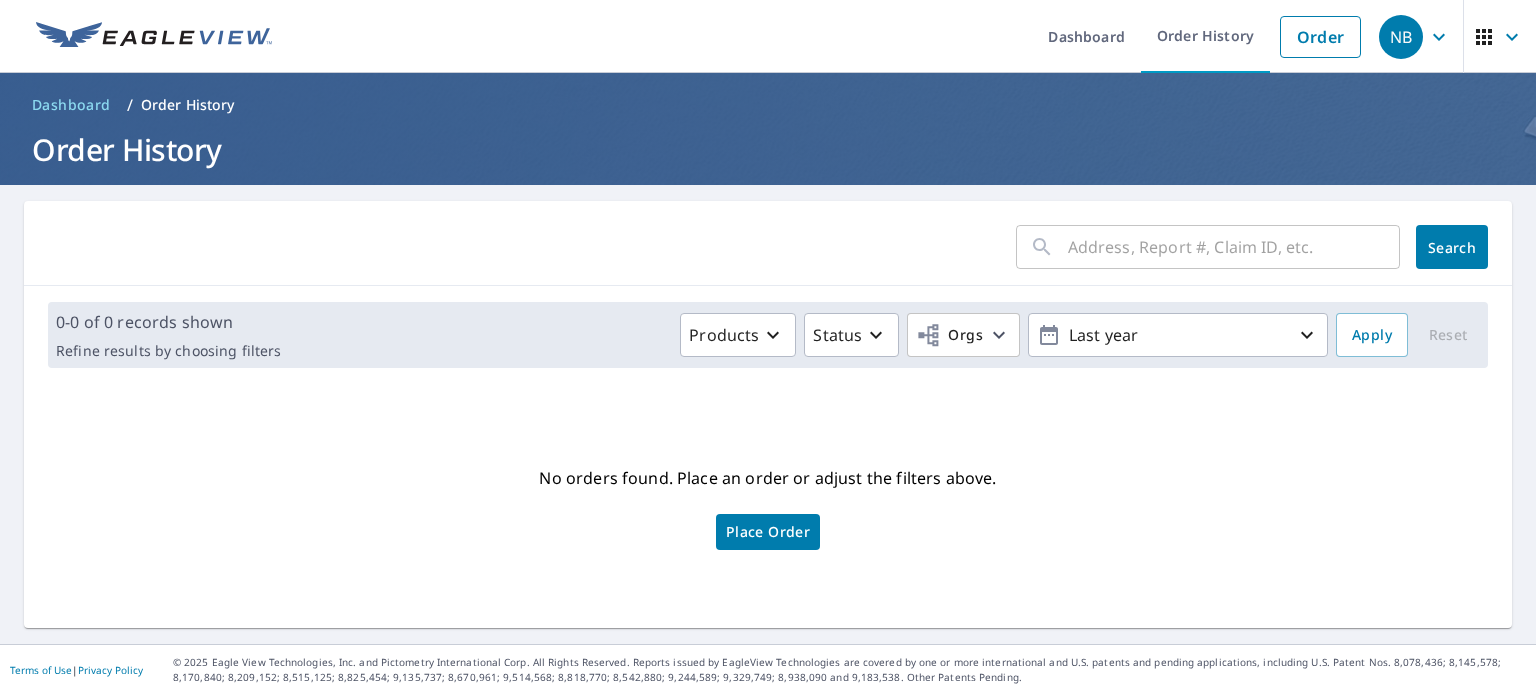 click at bounding box center (1234, 247) 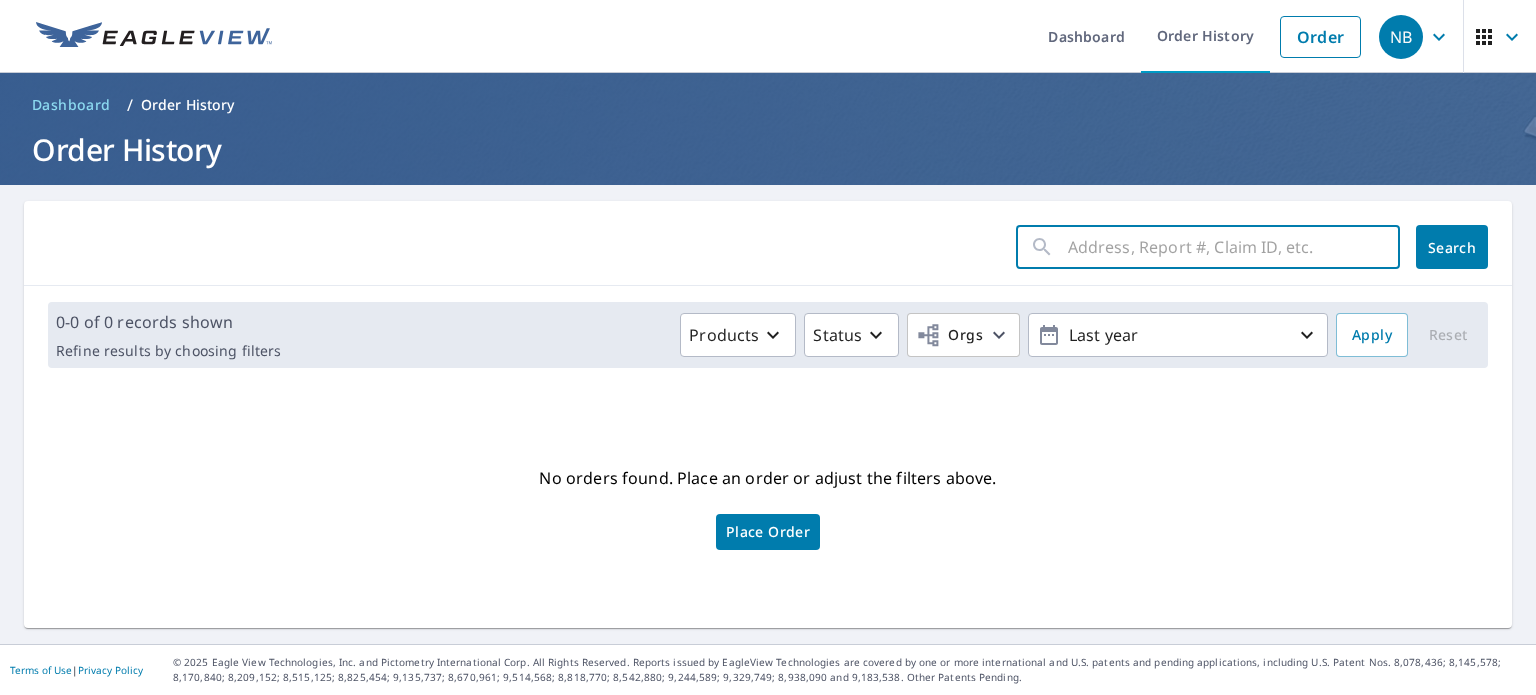 paste on "[STREET_ADDRESS]" 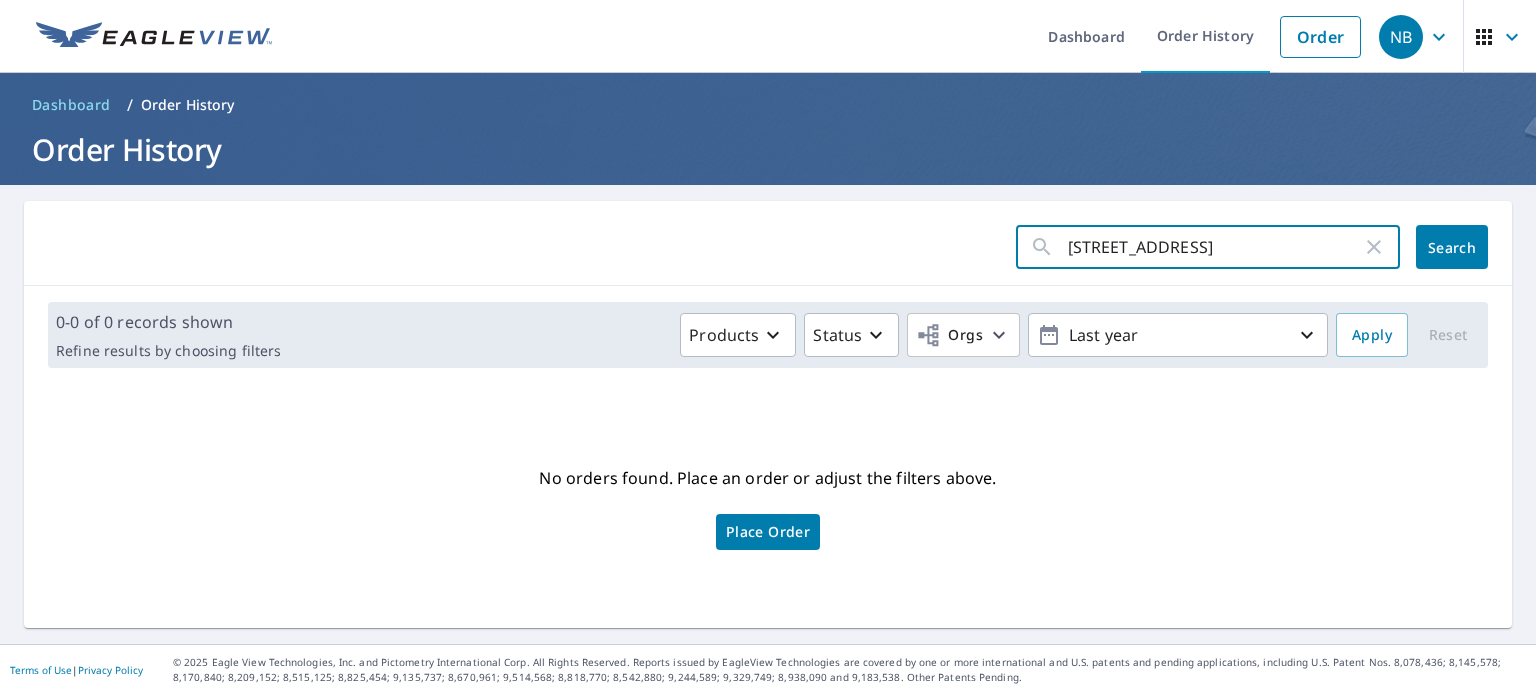 type on "[STREET_ADDRESS]" 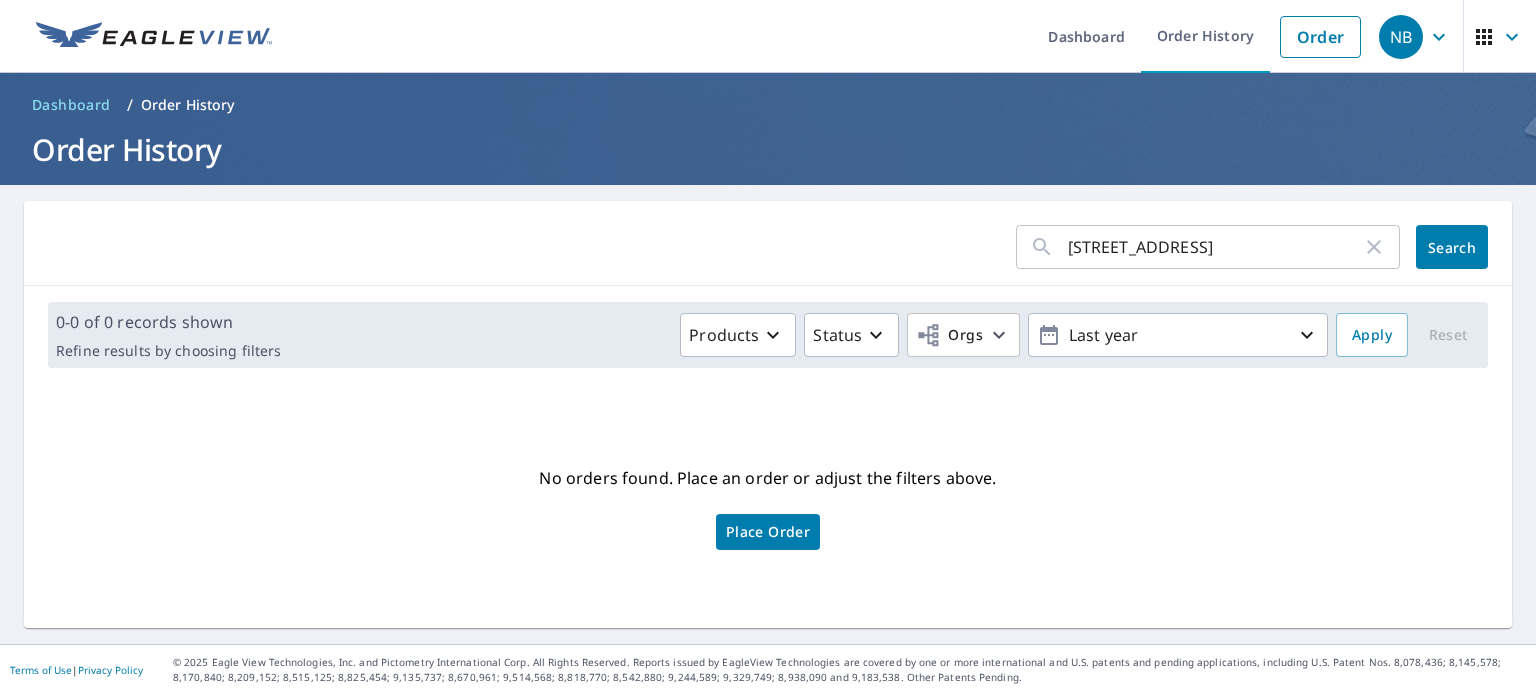 click on "Last year" at bounding box center [1178, 335] 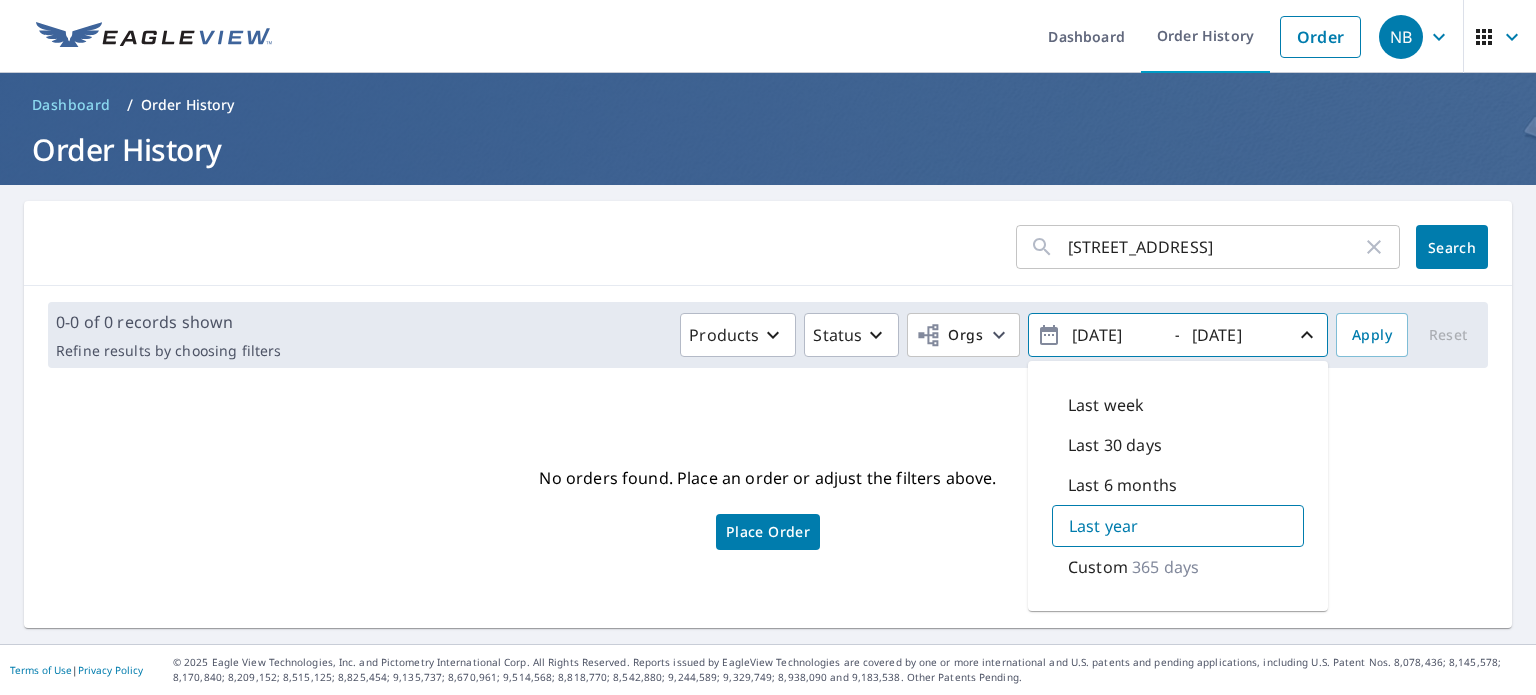 click on "0-0 of 0 records shown Refine results by choosing filters Products Status Orgs [DATE] - [DATE] Last week Last 30 days Last 6 months Last year Custom 365 days Apply Reset" at bounding box center [768, 335] 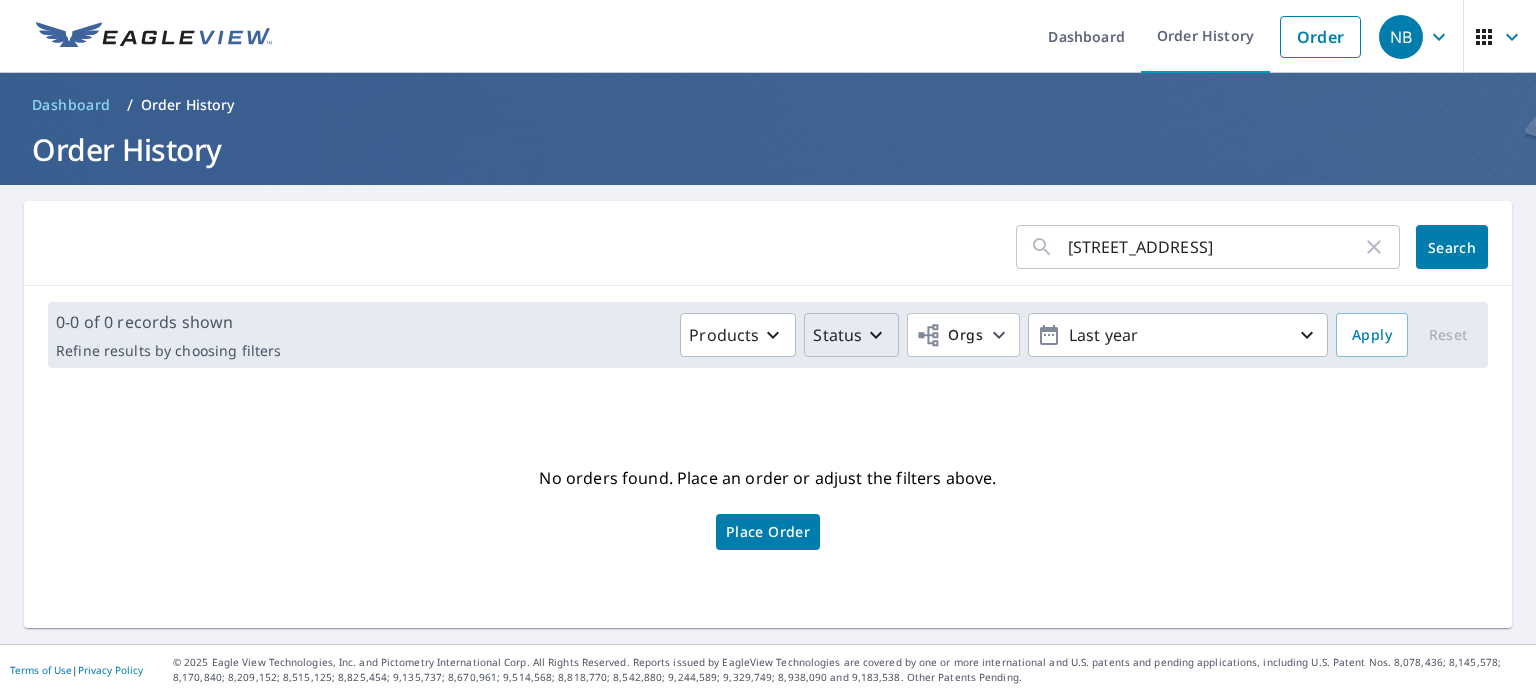 click on "Status" at bounding box center (851, 335) 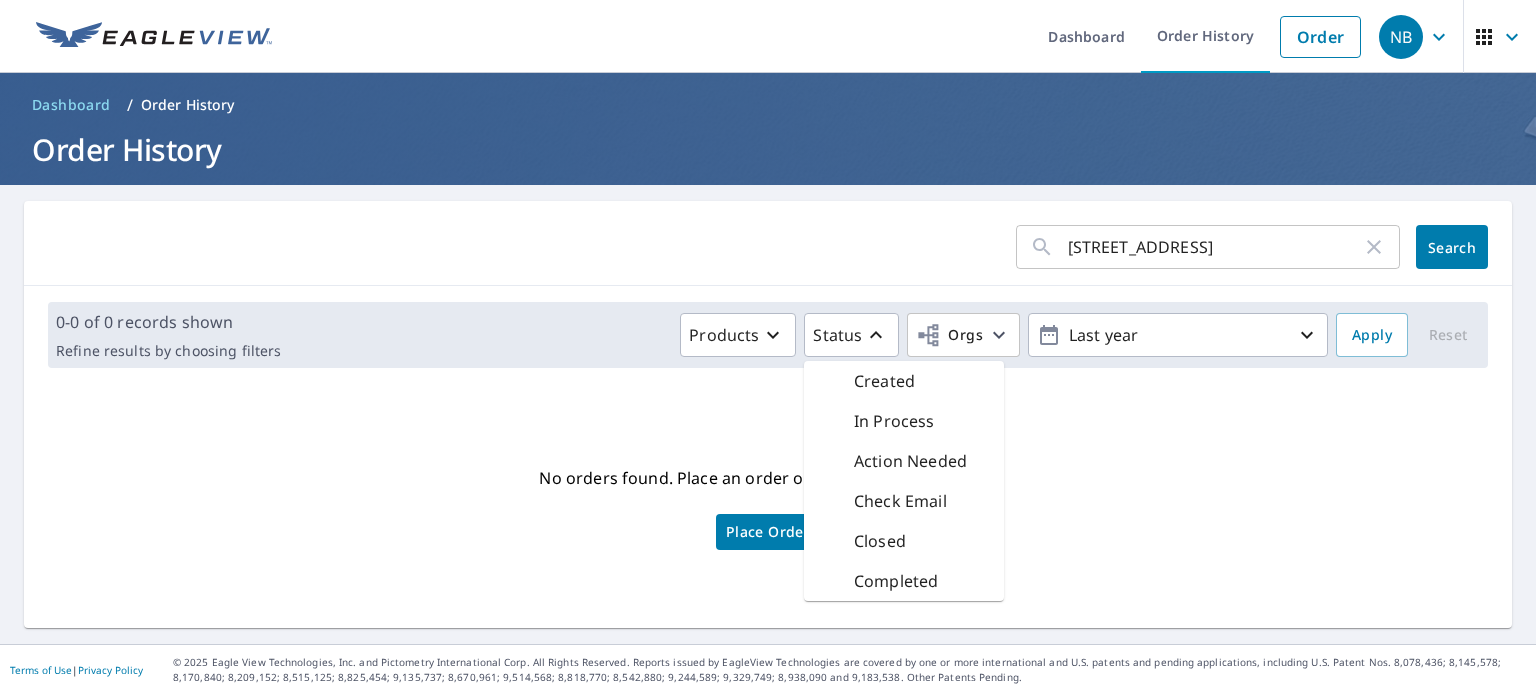 click on "No orders found. Place an order or adjust the filters above. Place Order" at bounding box center [768, 506] 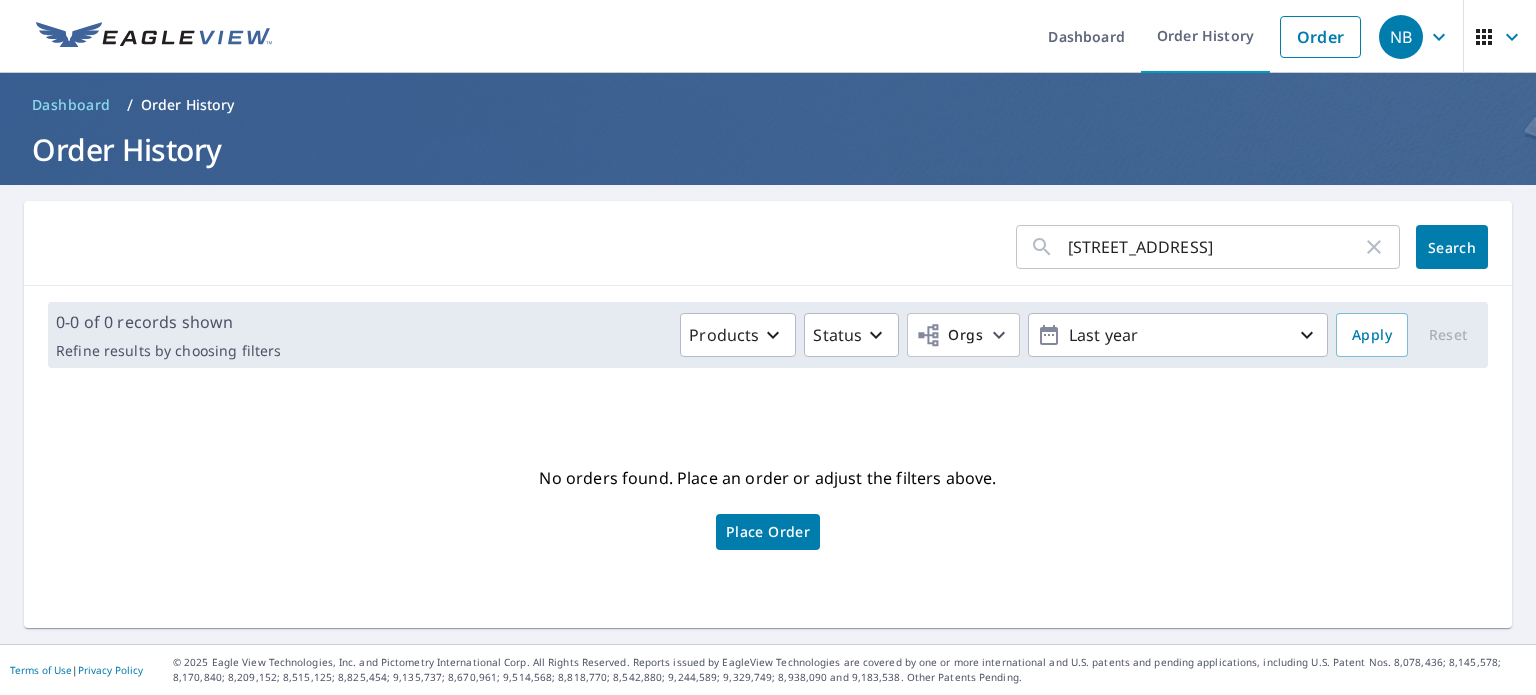 click 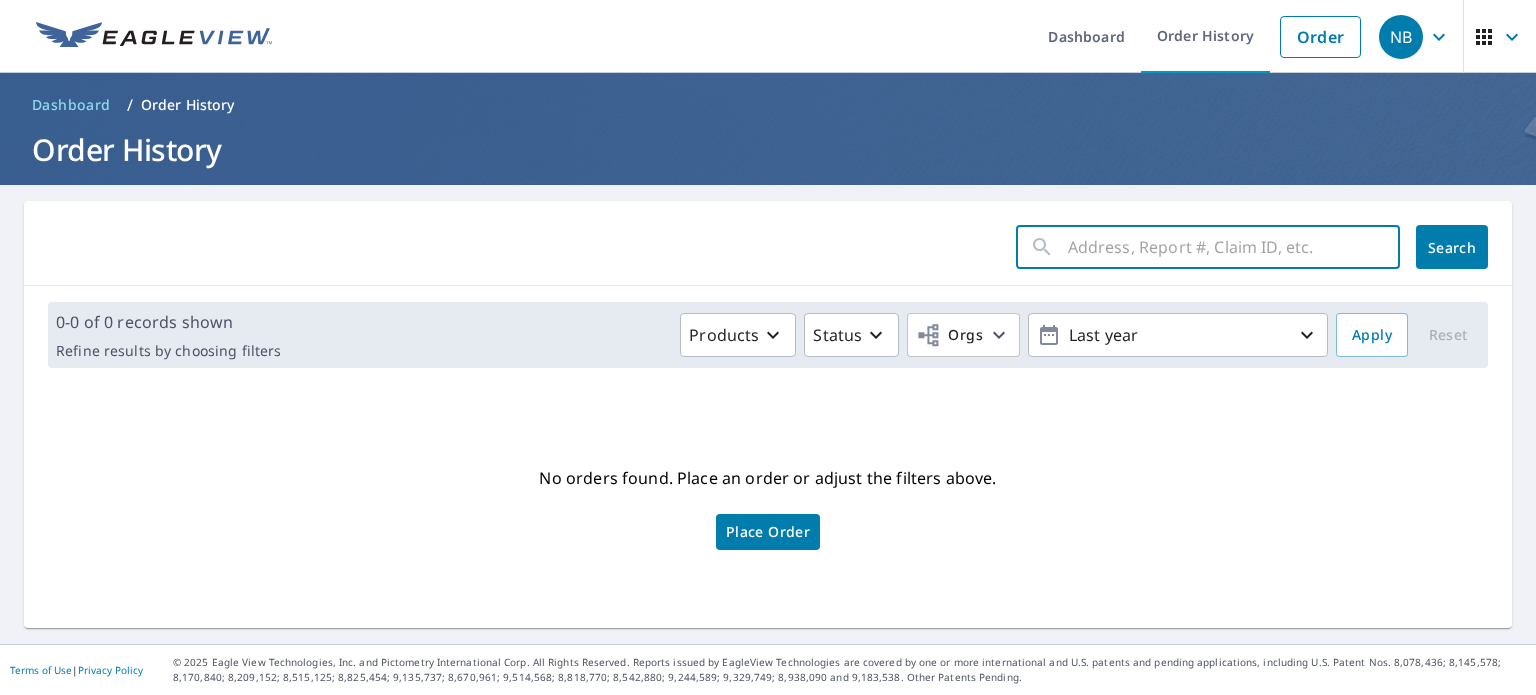 click at bounding box center (1234, 247) 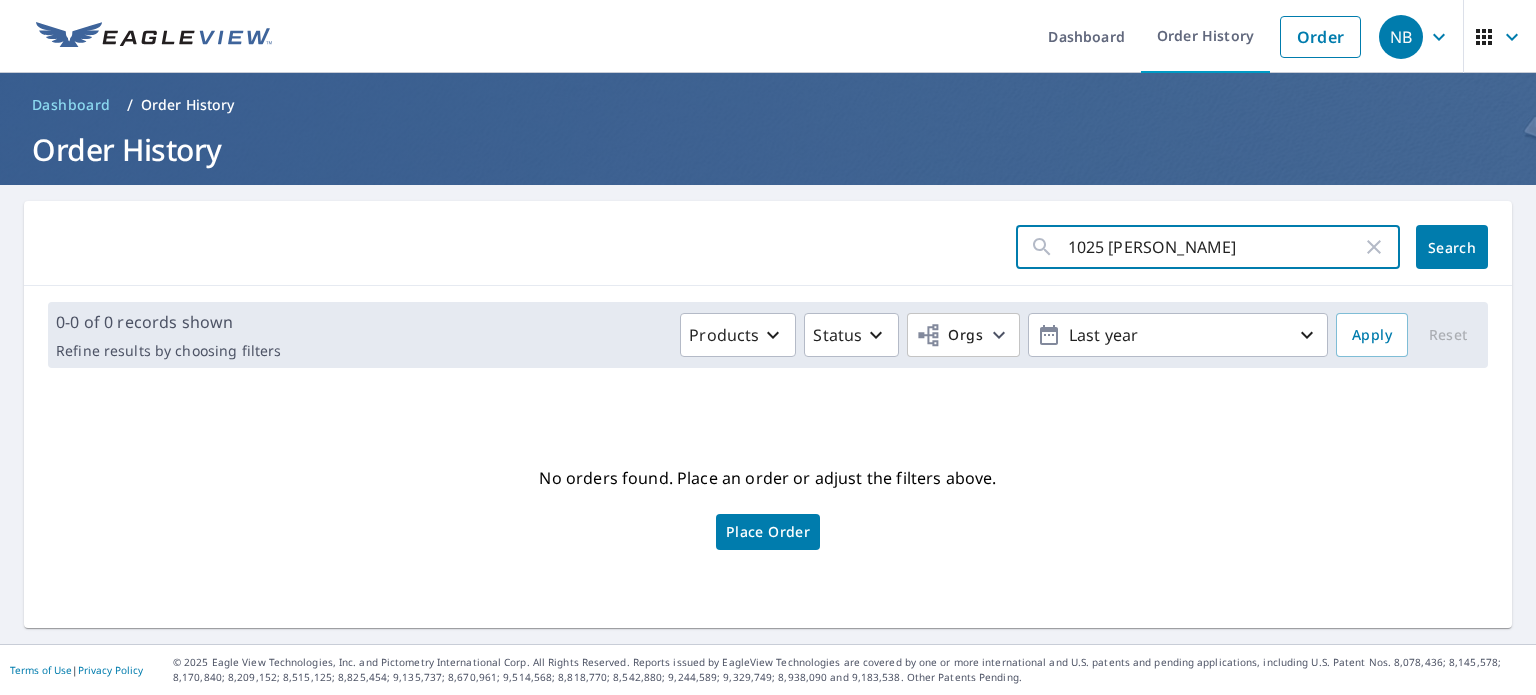 type on "1025 [PERSON_NAME]" 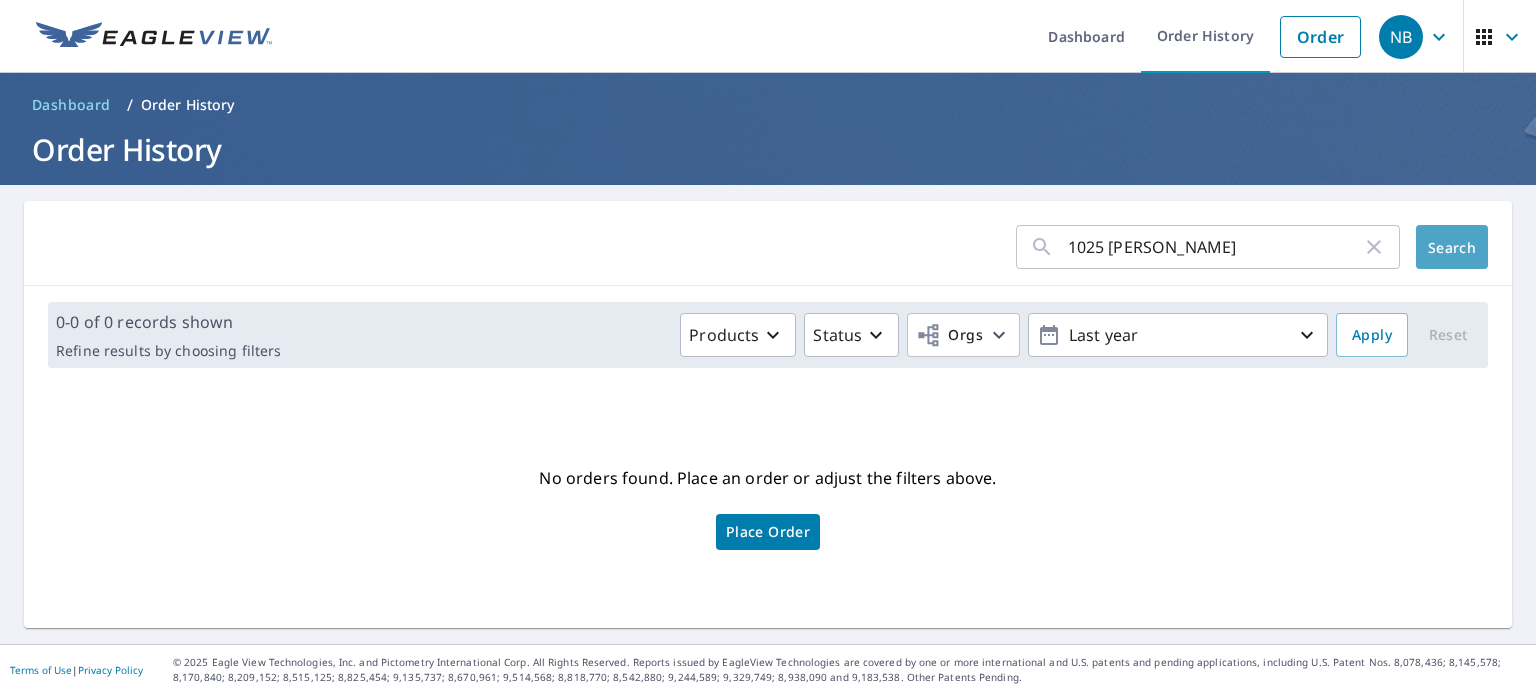 click on "Search" at bounding box center (1452, 247) 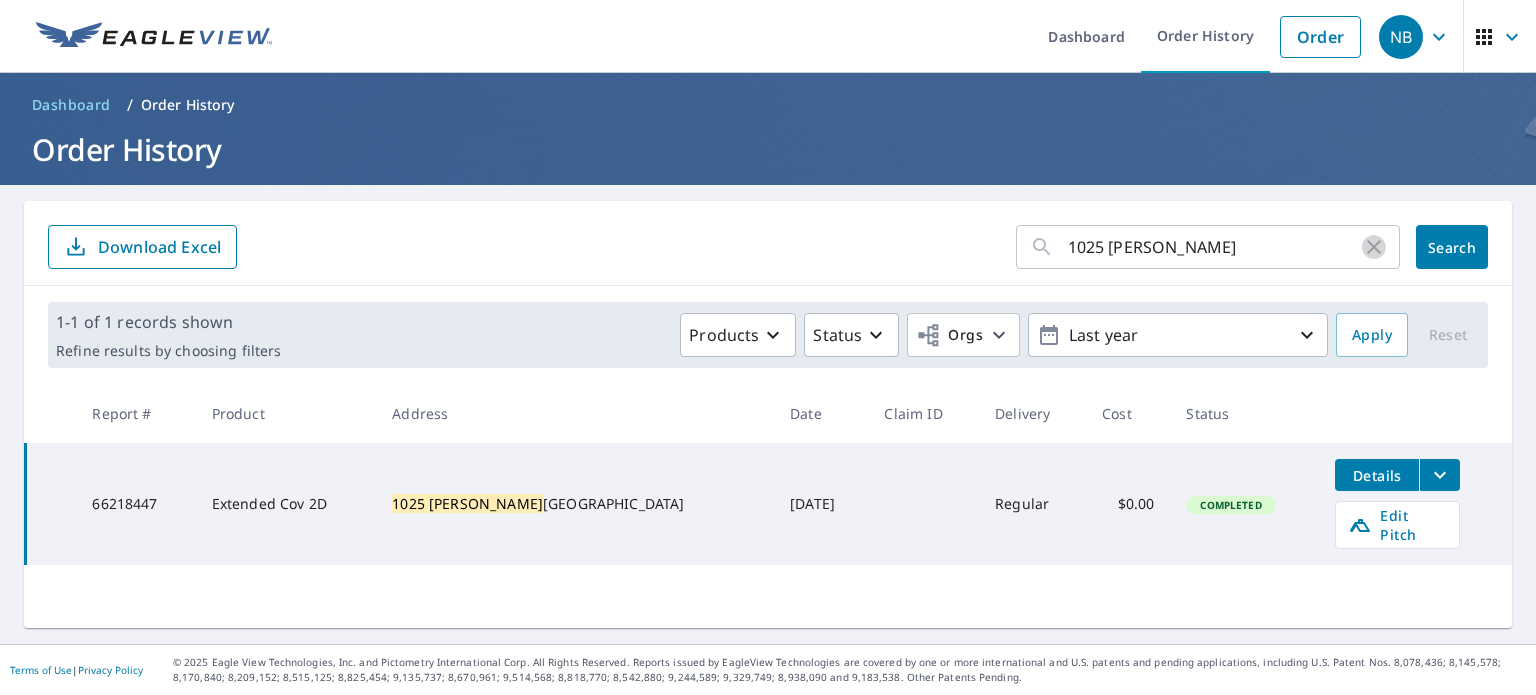 click 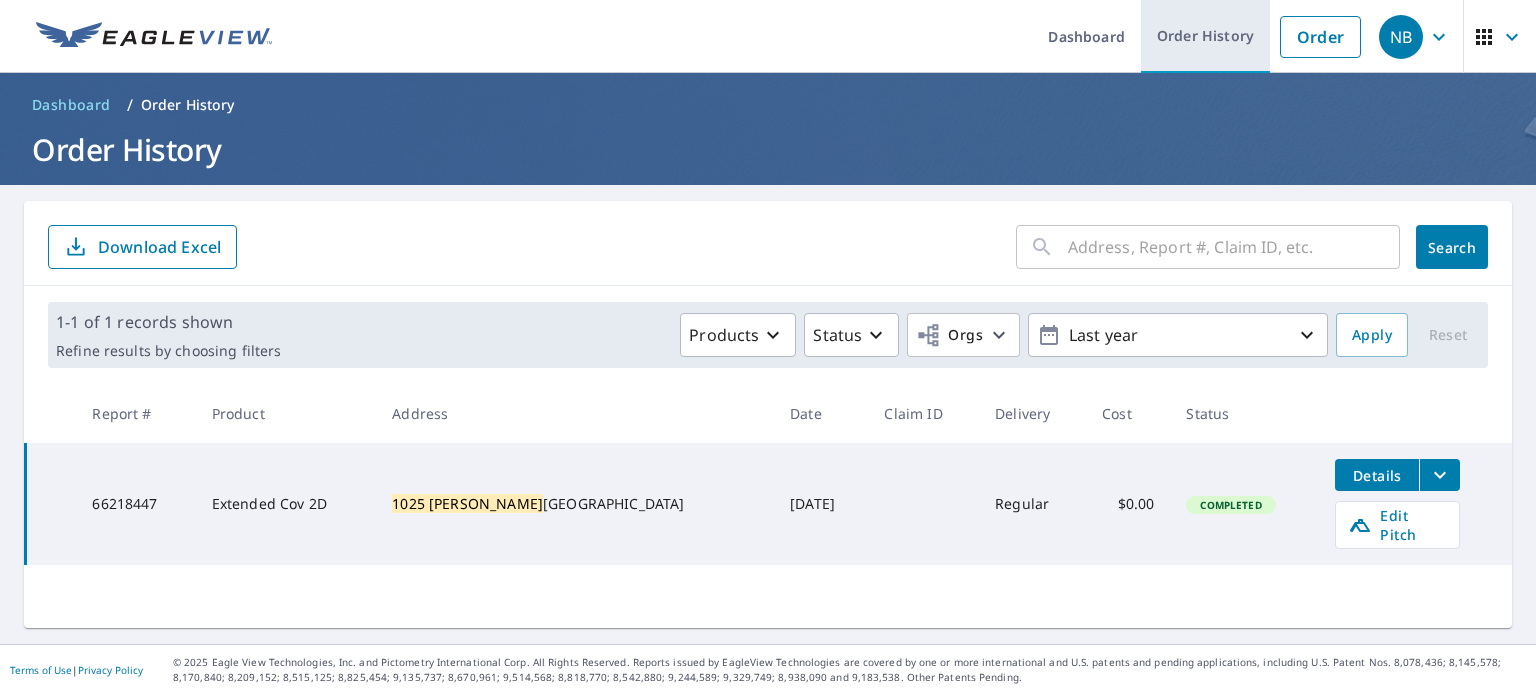 click on "Order History" at bounding box center [1205, 36] 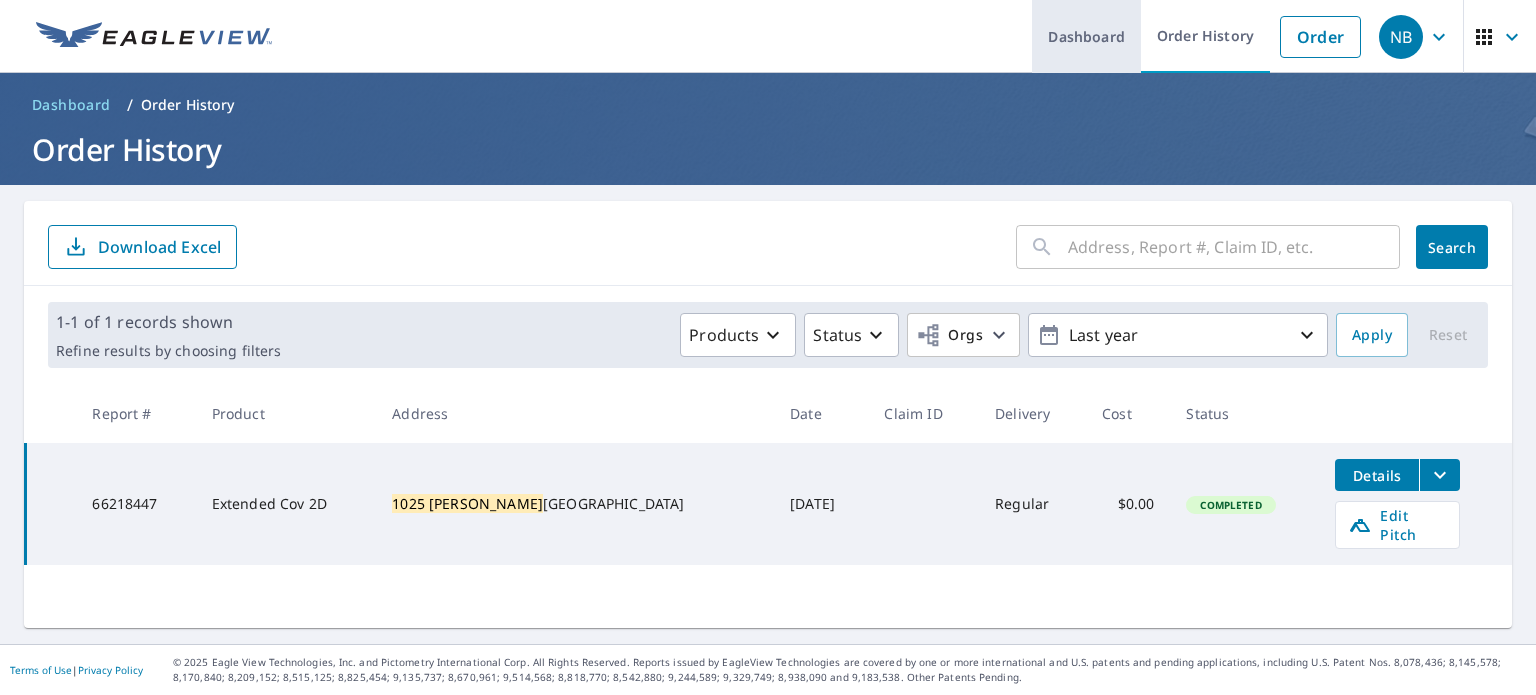 click on "Dashboard" at bounding box center (1086, 36) 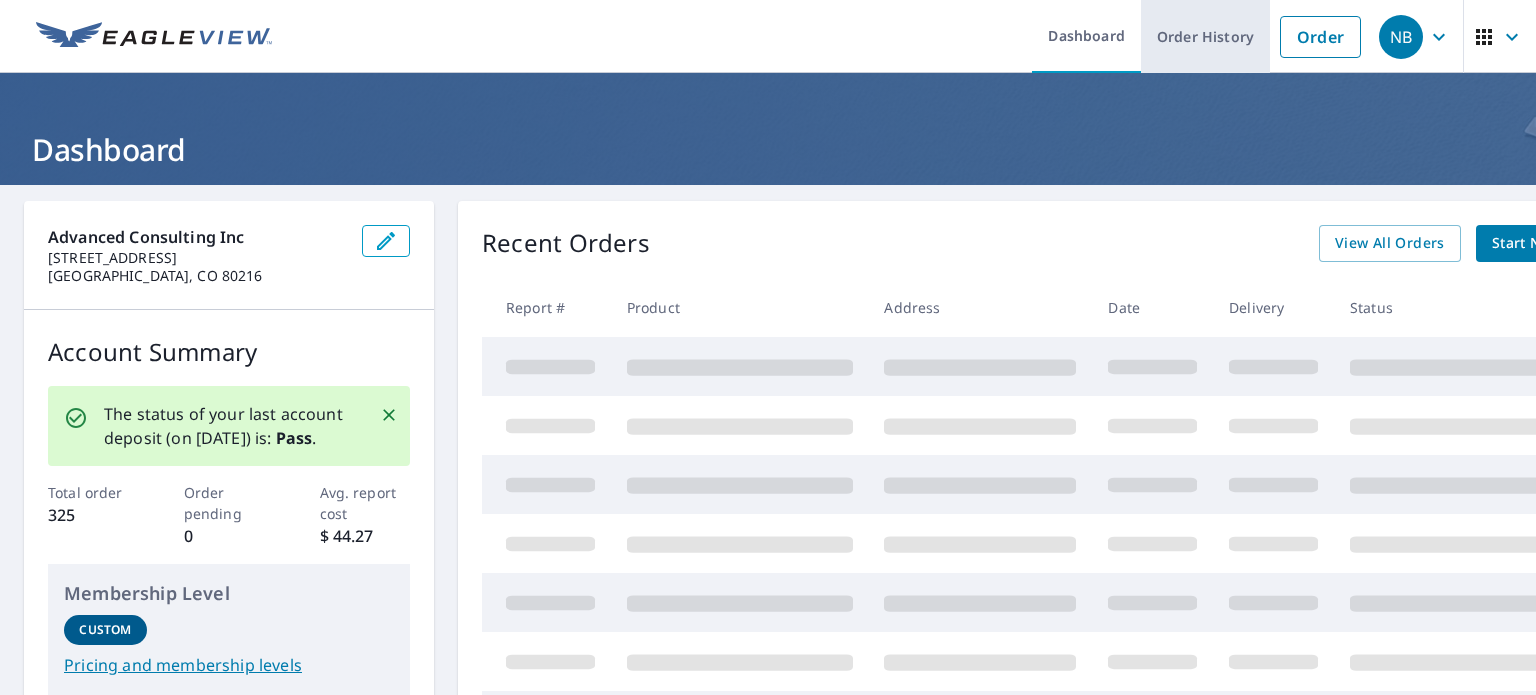click on "Order History" at bounding box center [1205, 36] 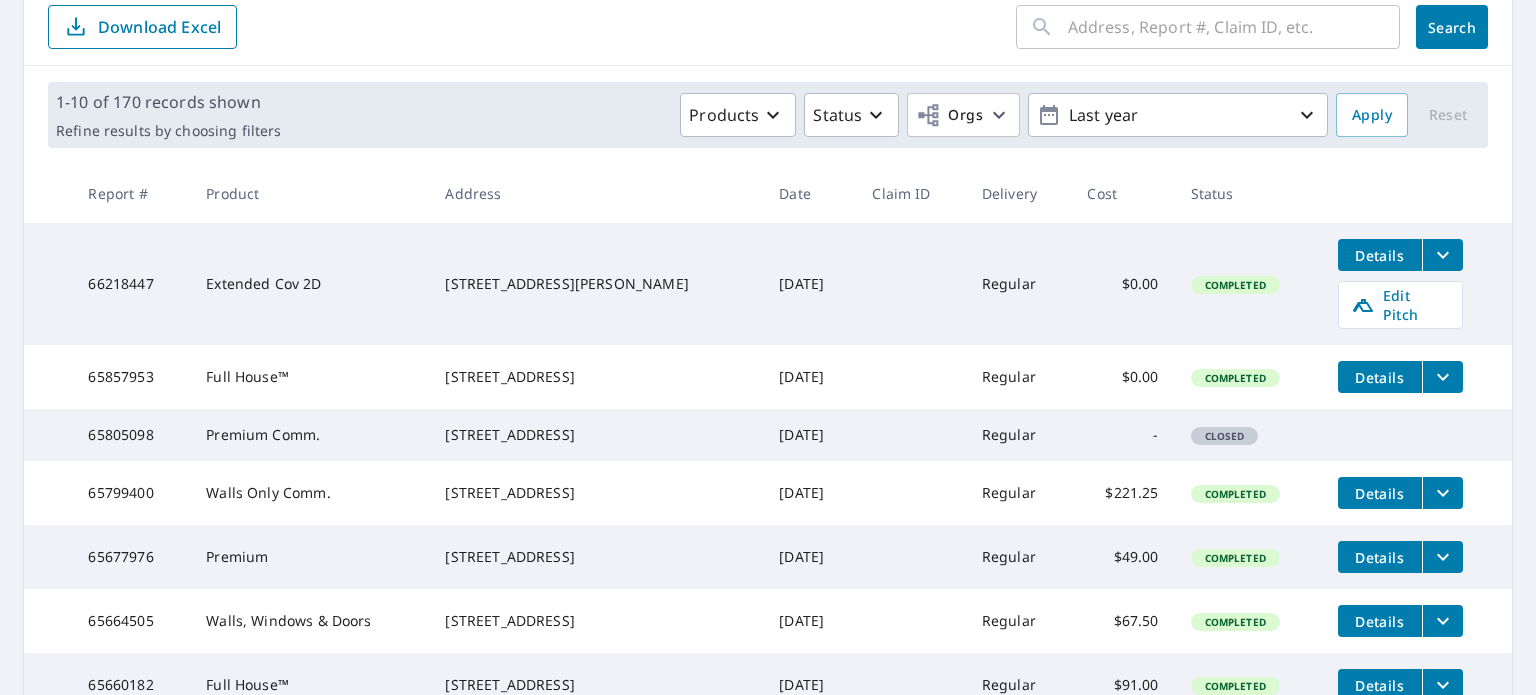 scroll, scrollTop: 200, scrollLeft: 0, axis: vertical 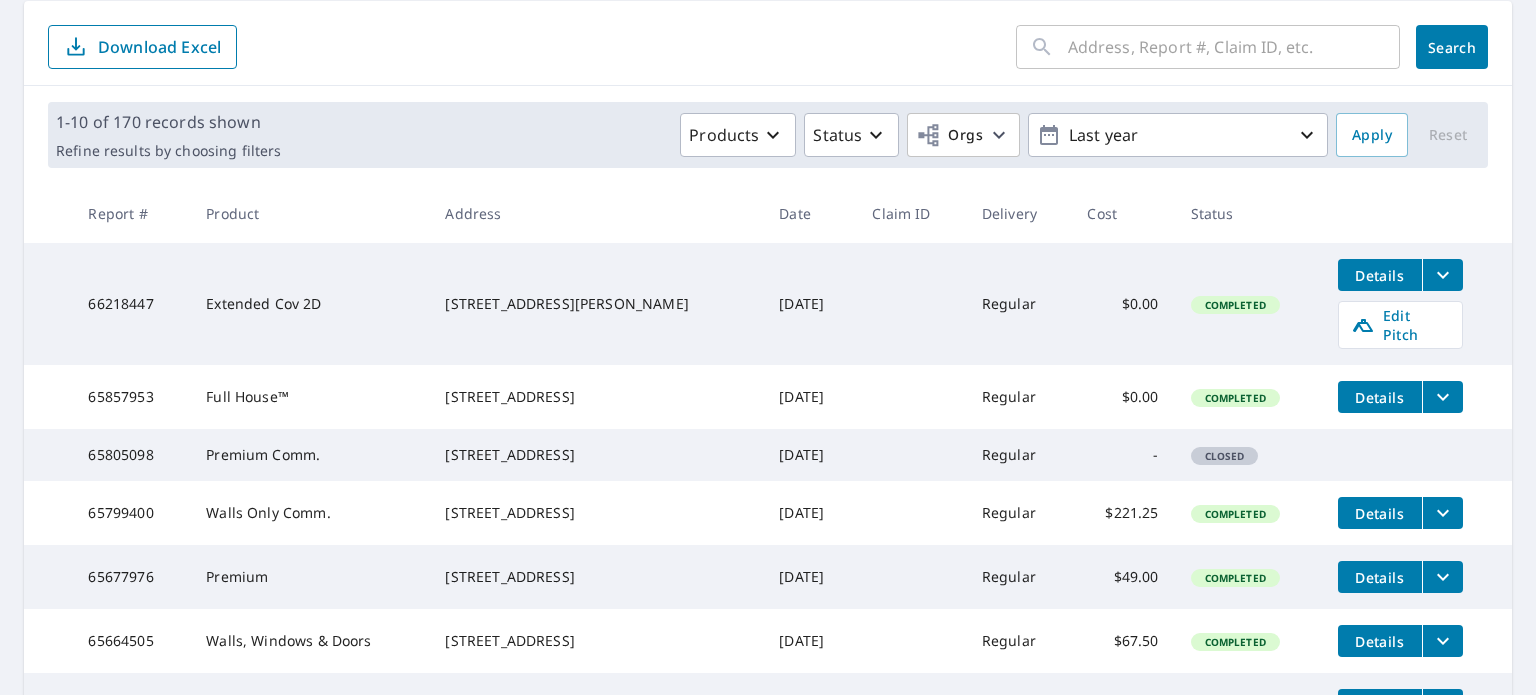 click at bounding box center (1234, 47) 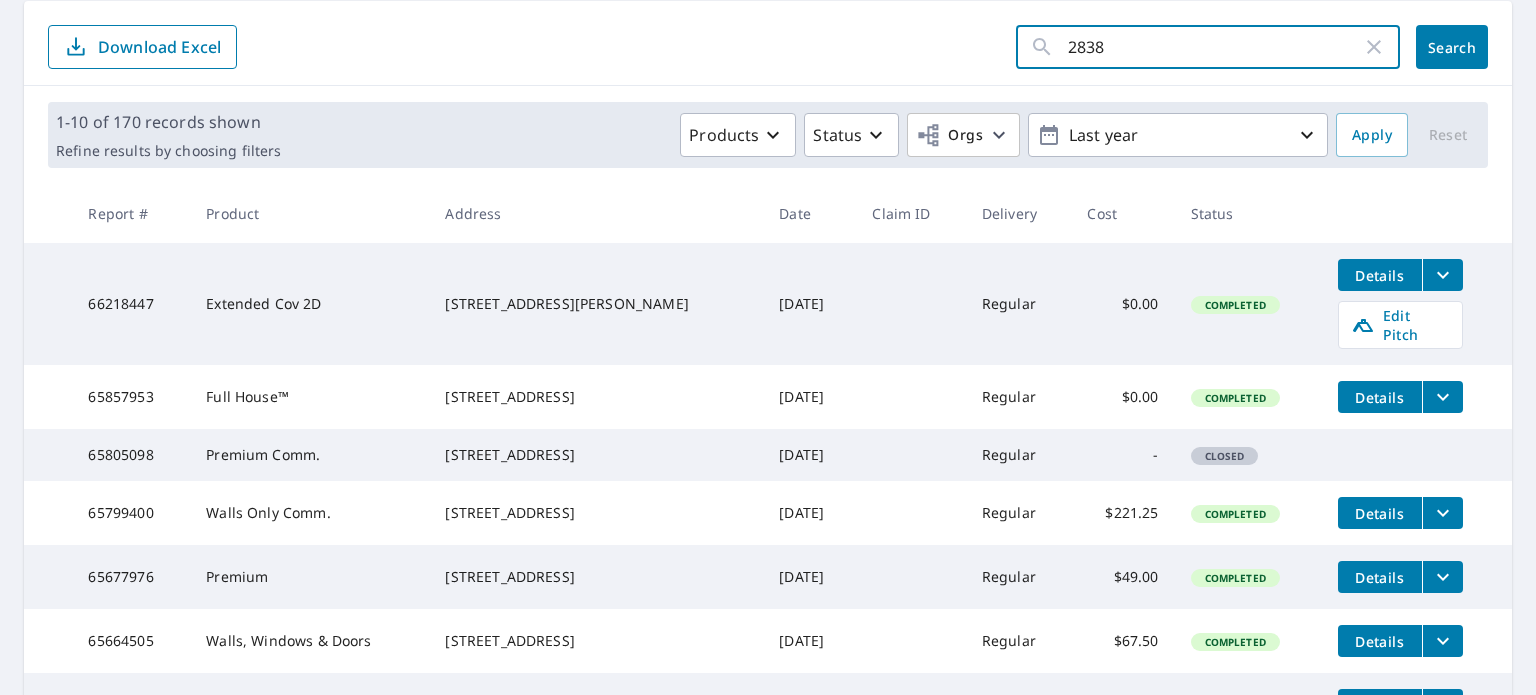 type on "2838" 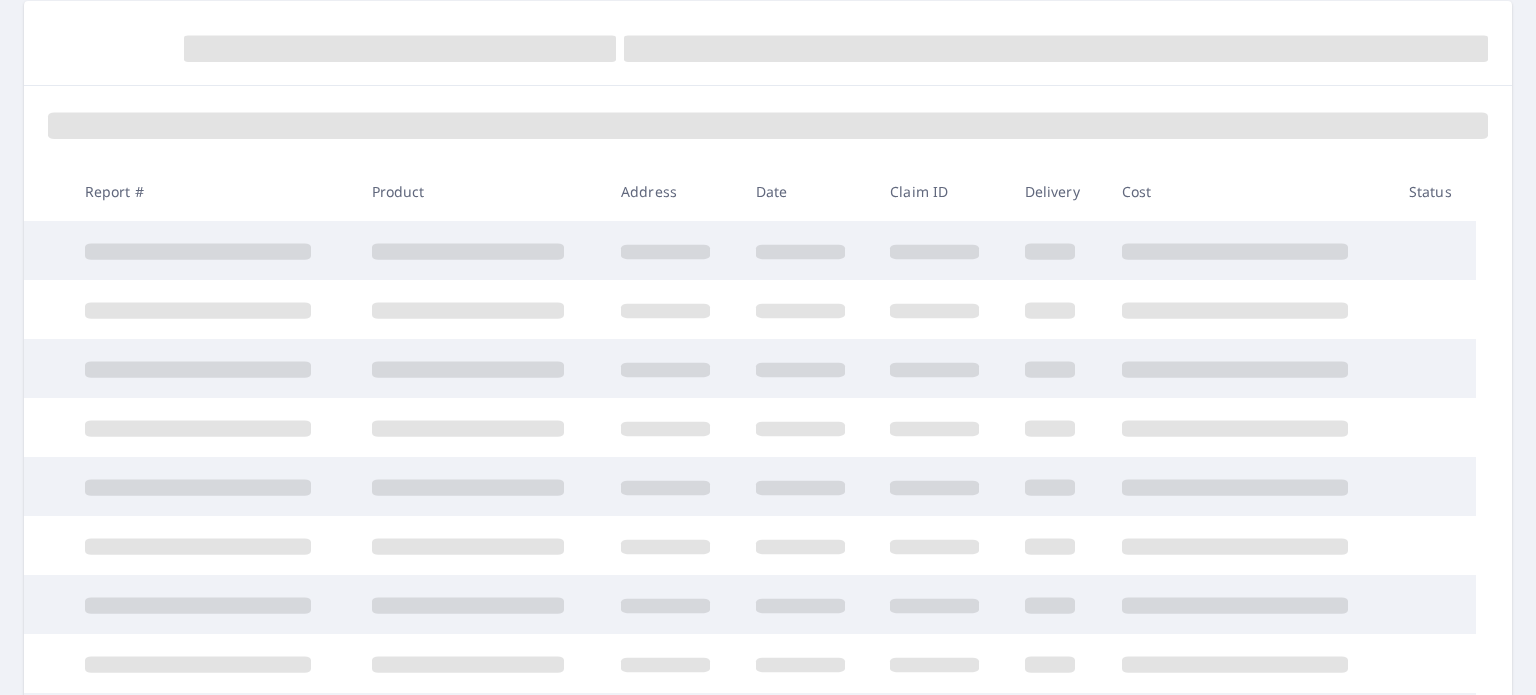 scroll, scrollTop: 0, scrollLeft: 0, axis: both 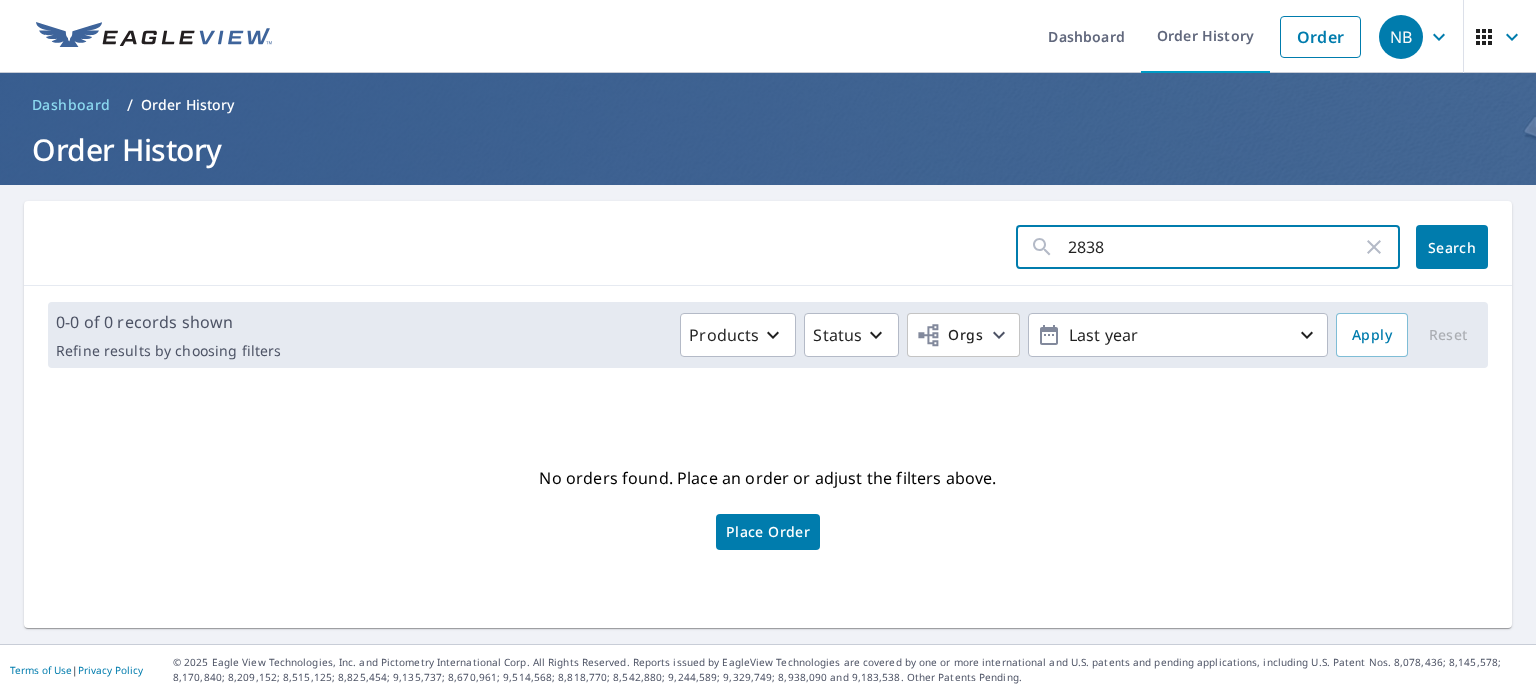 drag, startPoint x: 1138, startPoint y: 253, endPoint x: 931, endPoint y: 219, distance: 209.77368 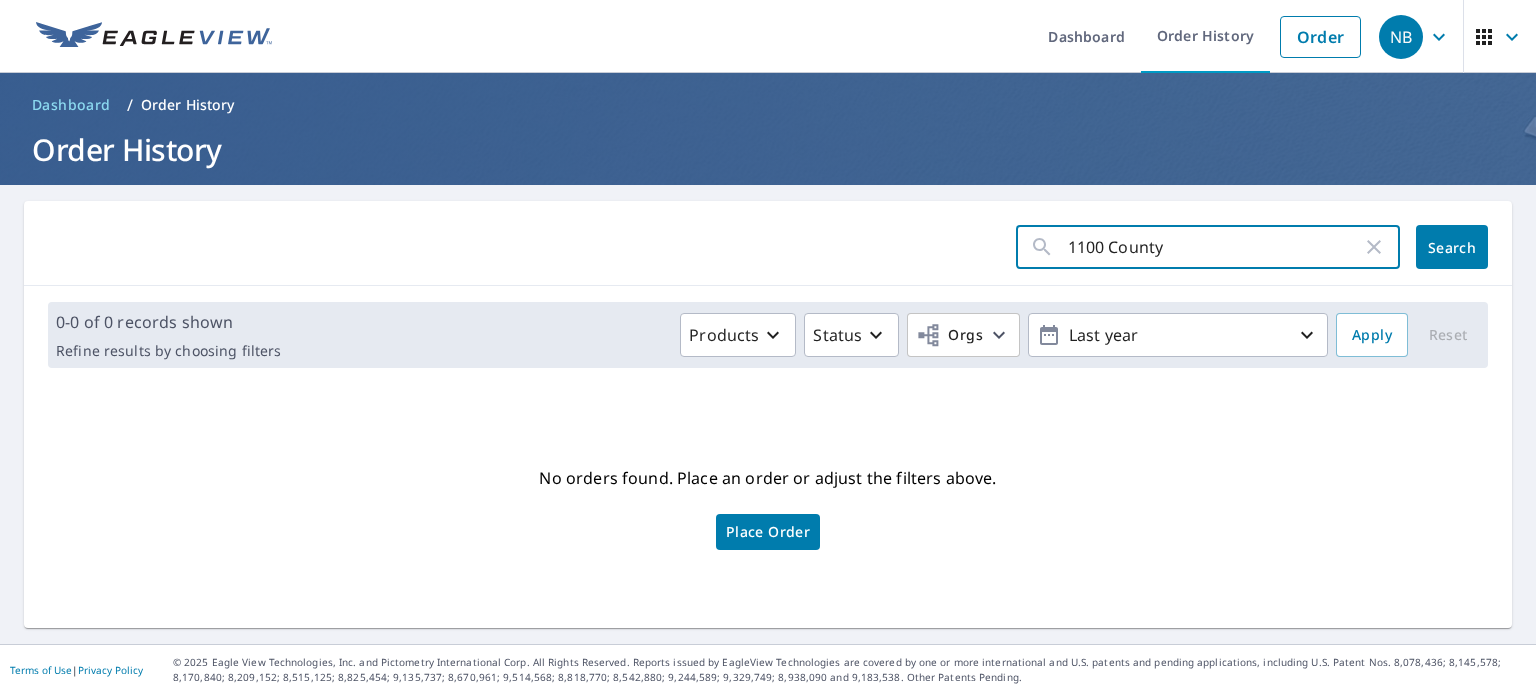 type on "1100 County" 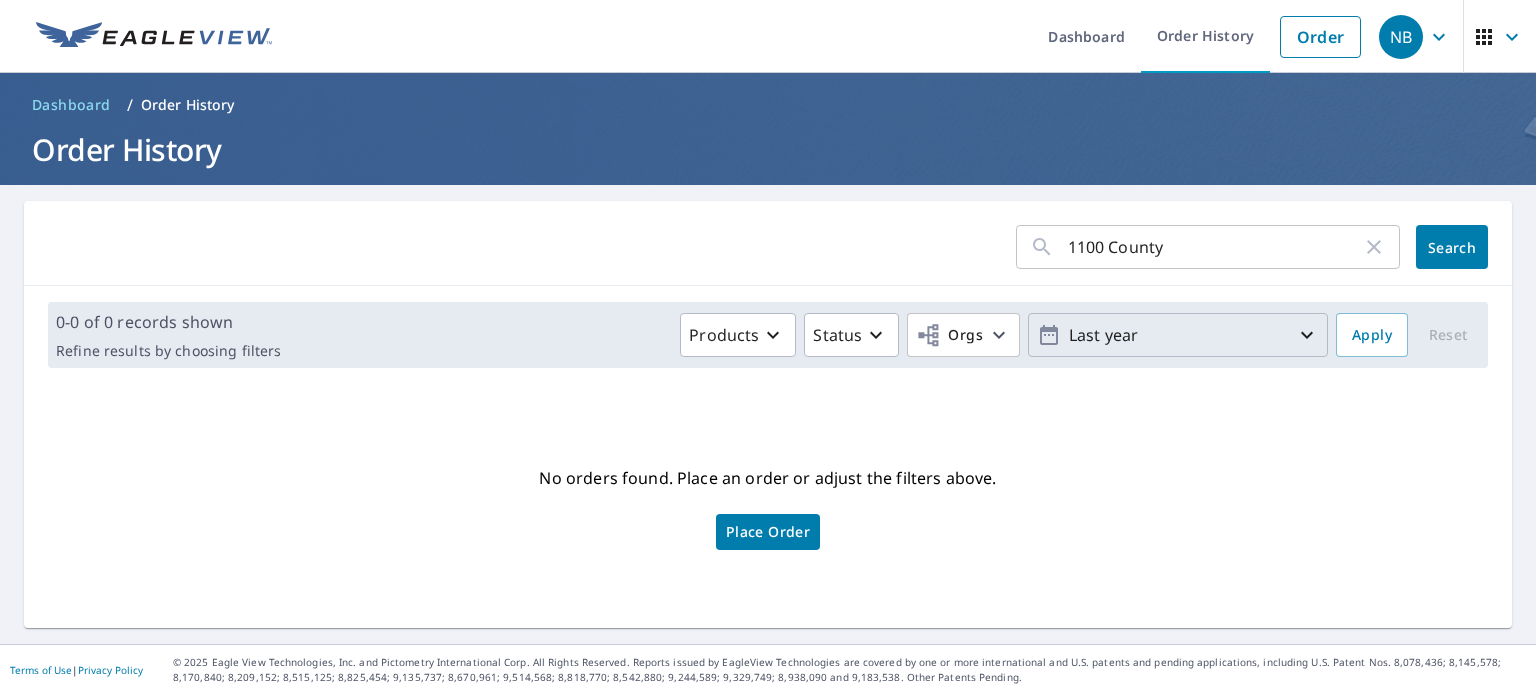 click on "Last year" at bounding box center [1178, 335] 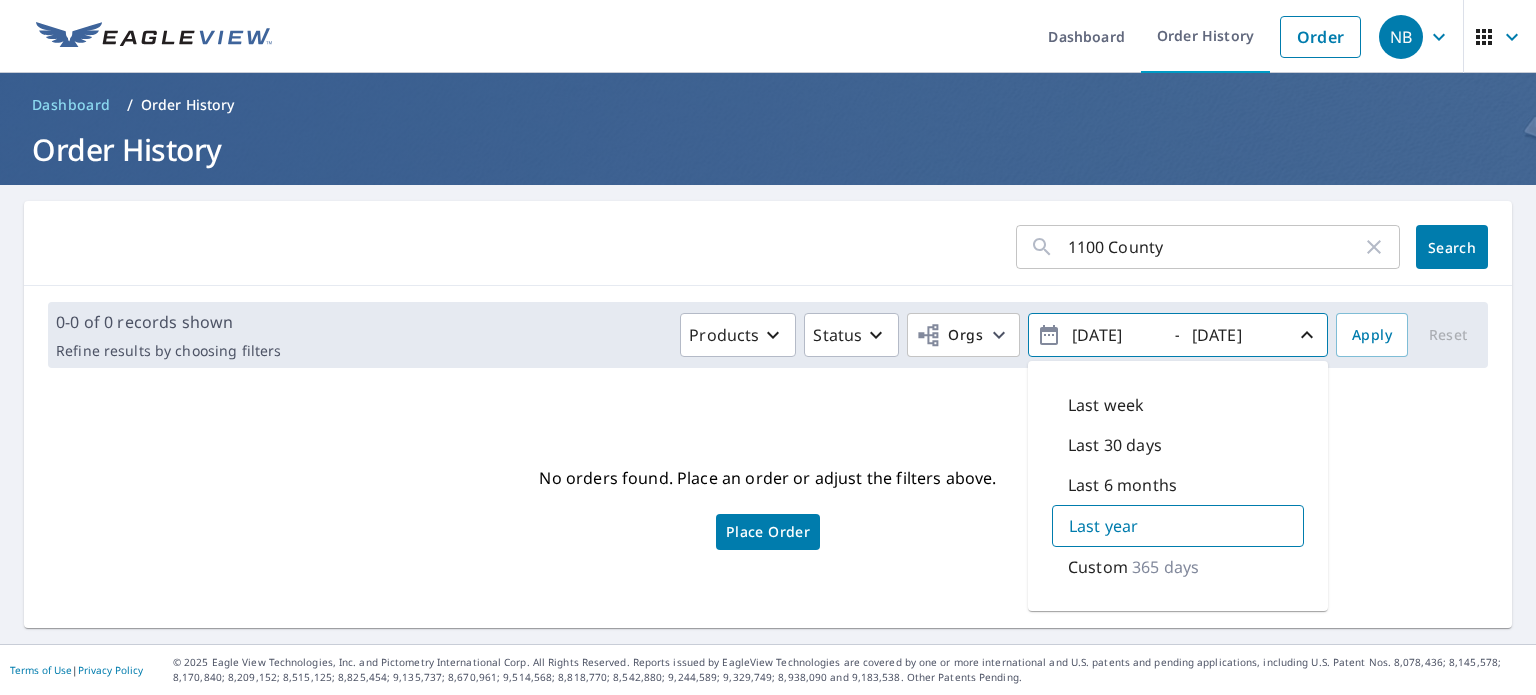 click on "0-0 of 0 records shown Refine results by choosing filters Products Status Orgs [DATE] - [DATE] Last week Last 30 days Last 6 months Last year Custom 365 days Apply Reset" at bounding box center [768, 335] 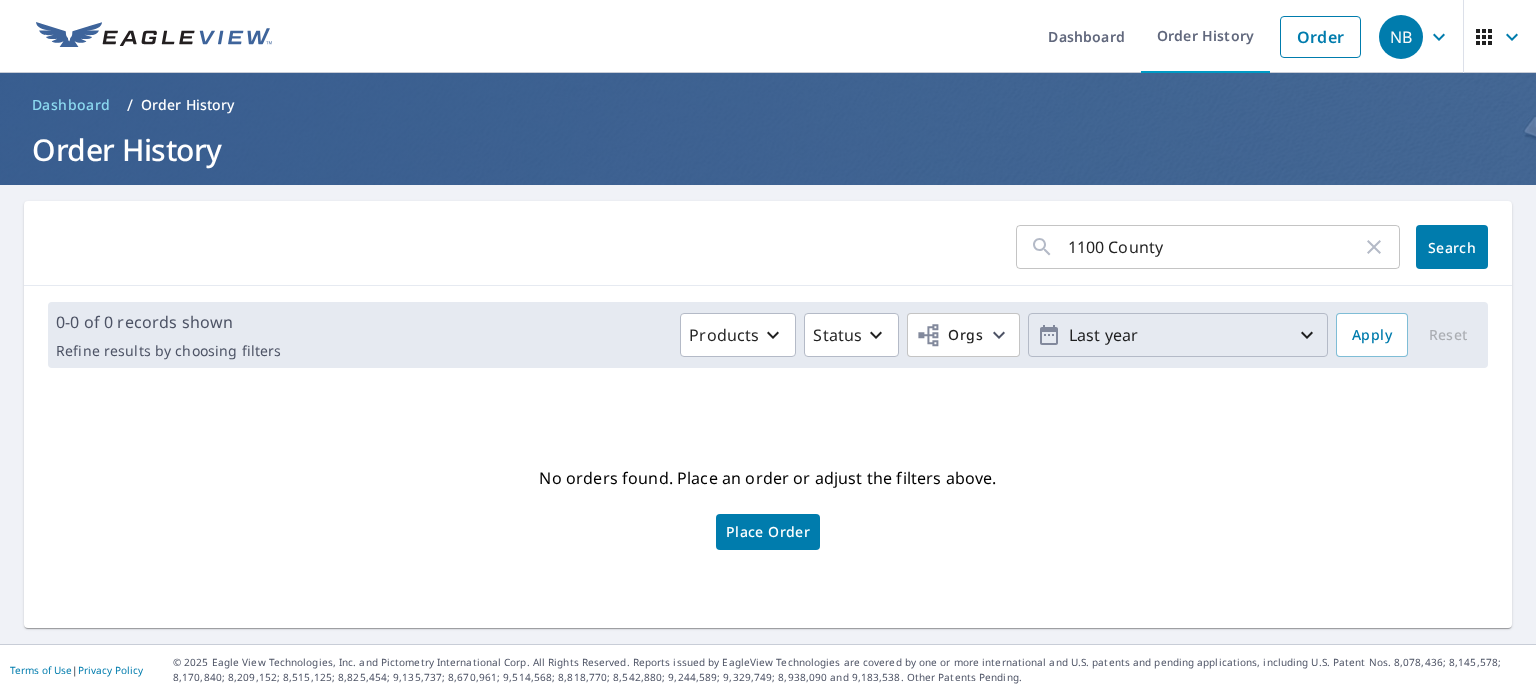 click 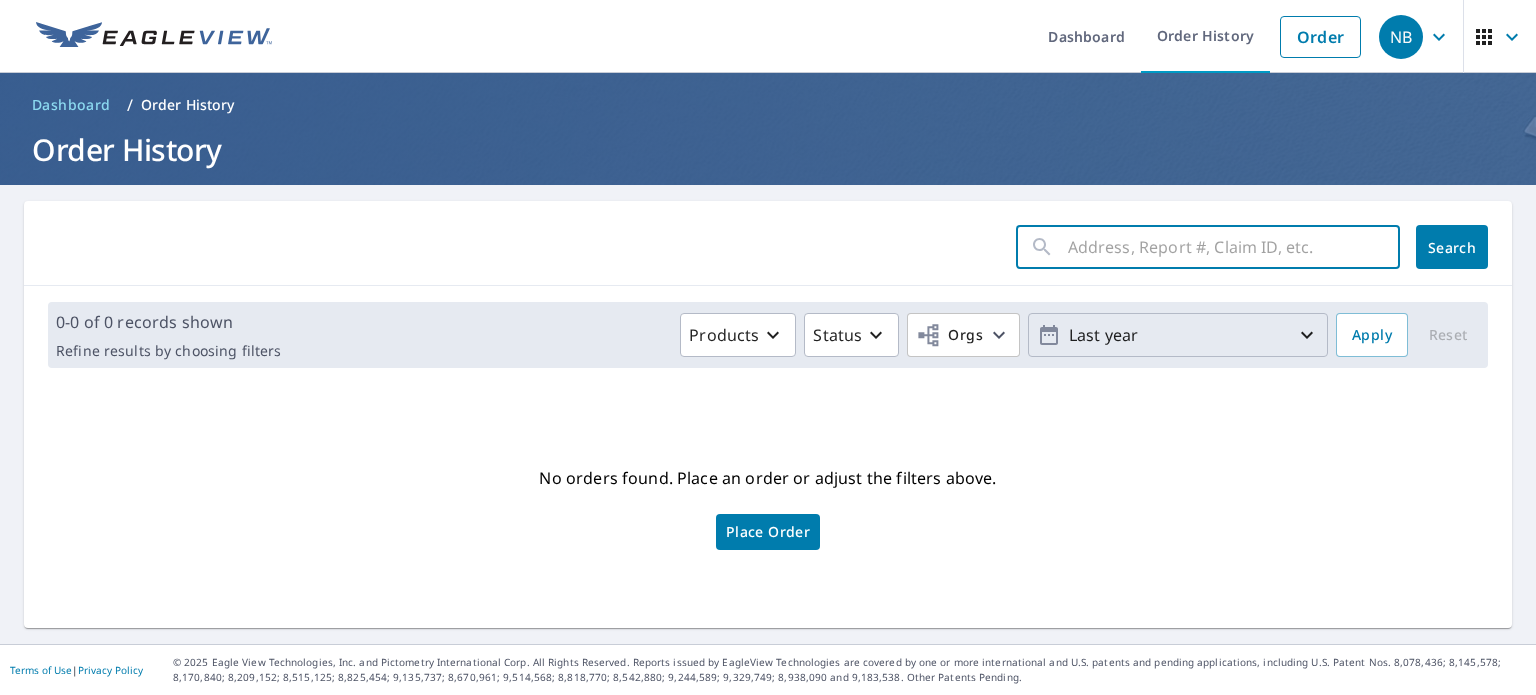 click at bounding box center [1234, 247] 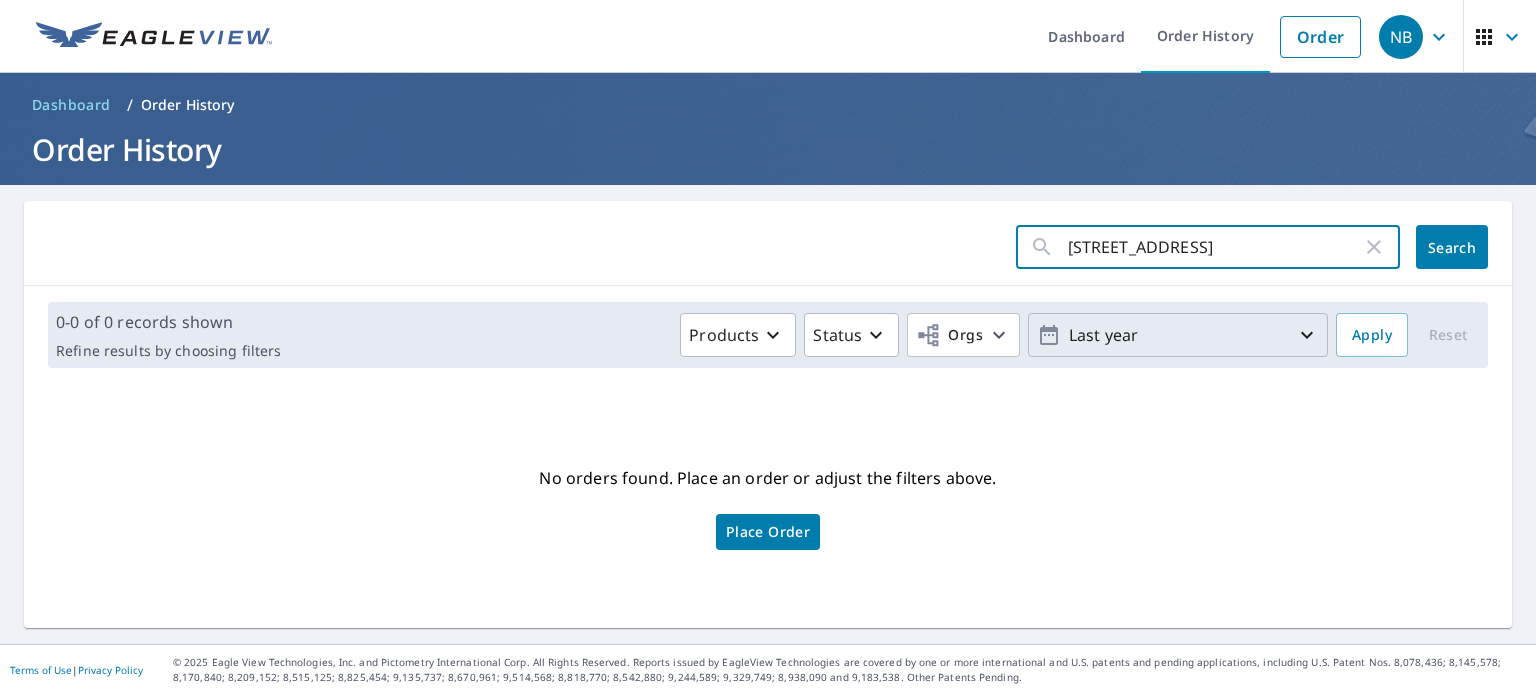 type on "[STREET_ADDRESS]" 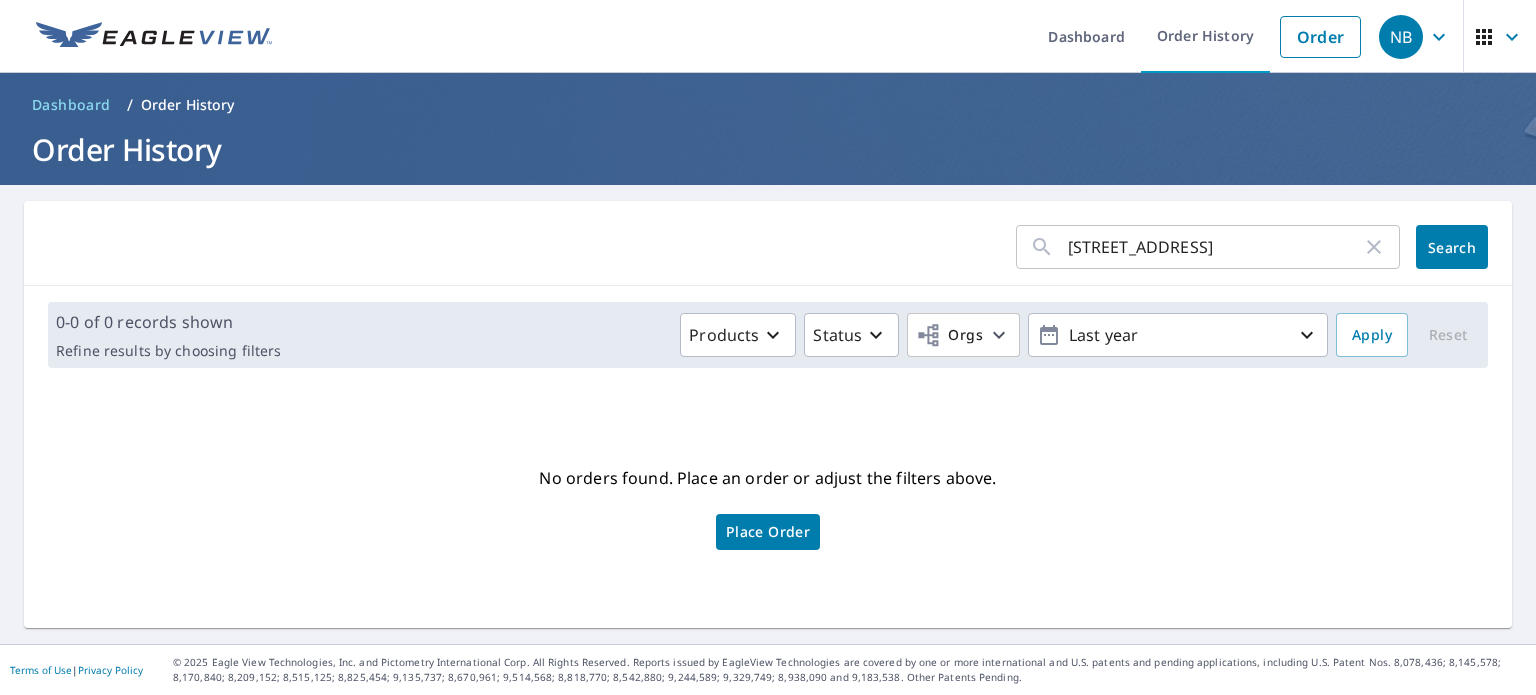 click on "[STREET_ADDRESS]" at bounding box center (1215, 247) 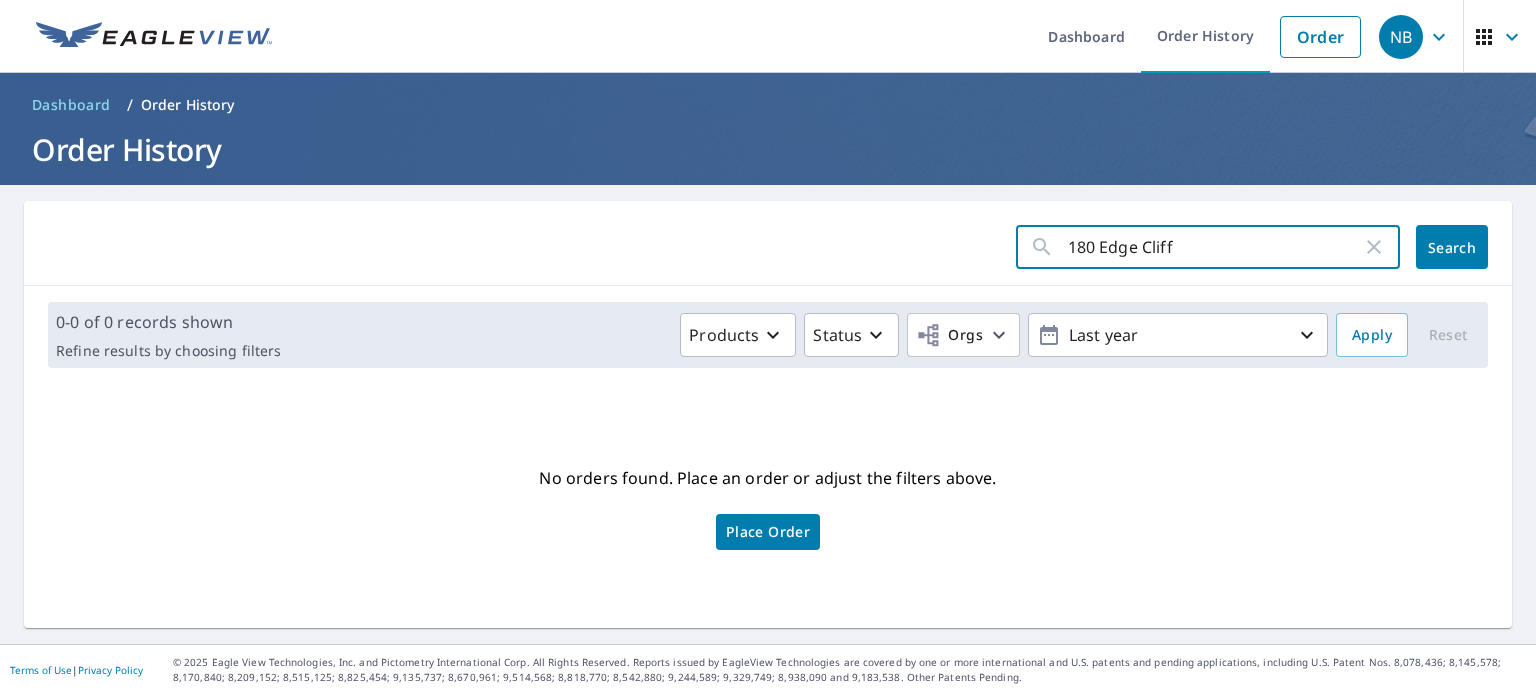type on "180 Edge Cliff" 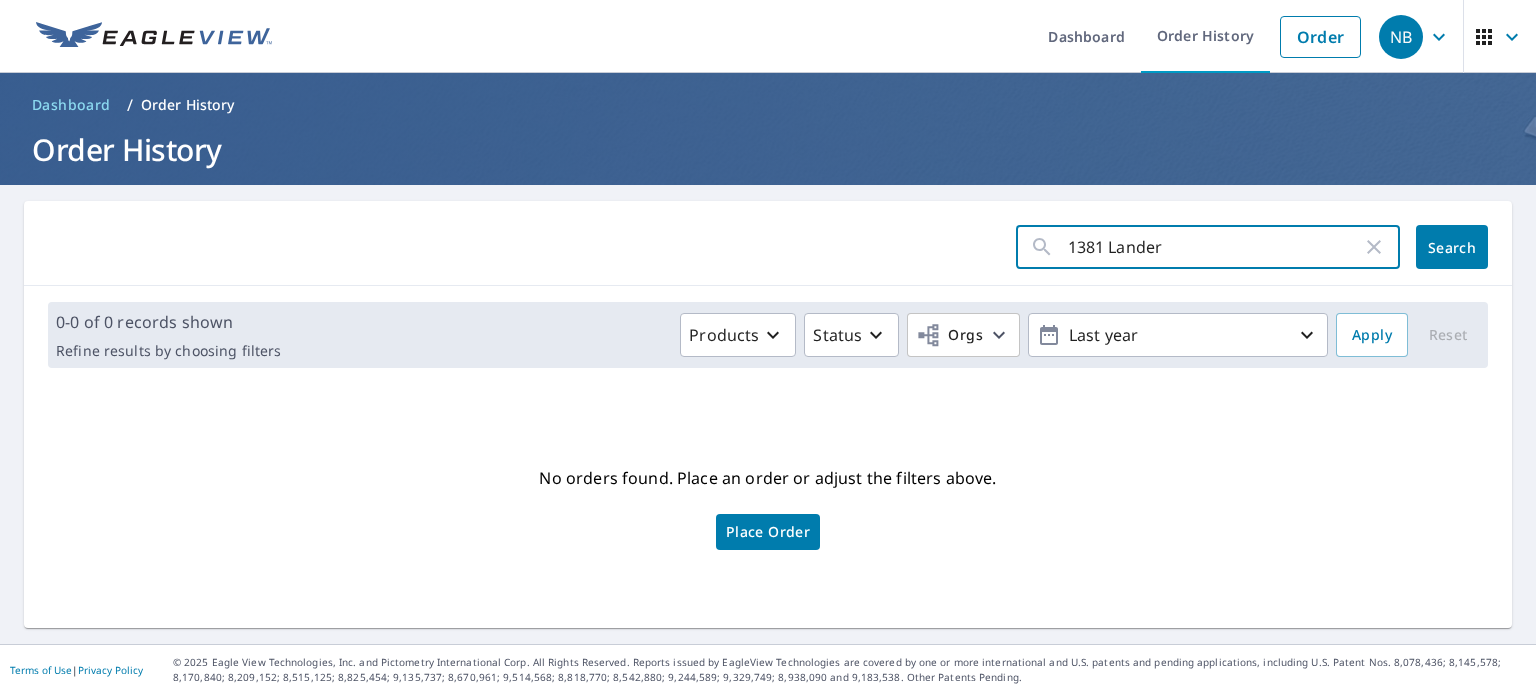 click on "1381 Lander" at bounding box center [1215, 247] 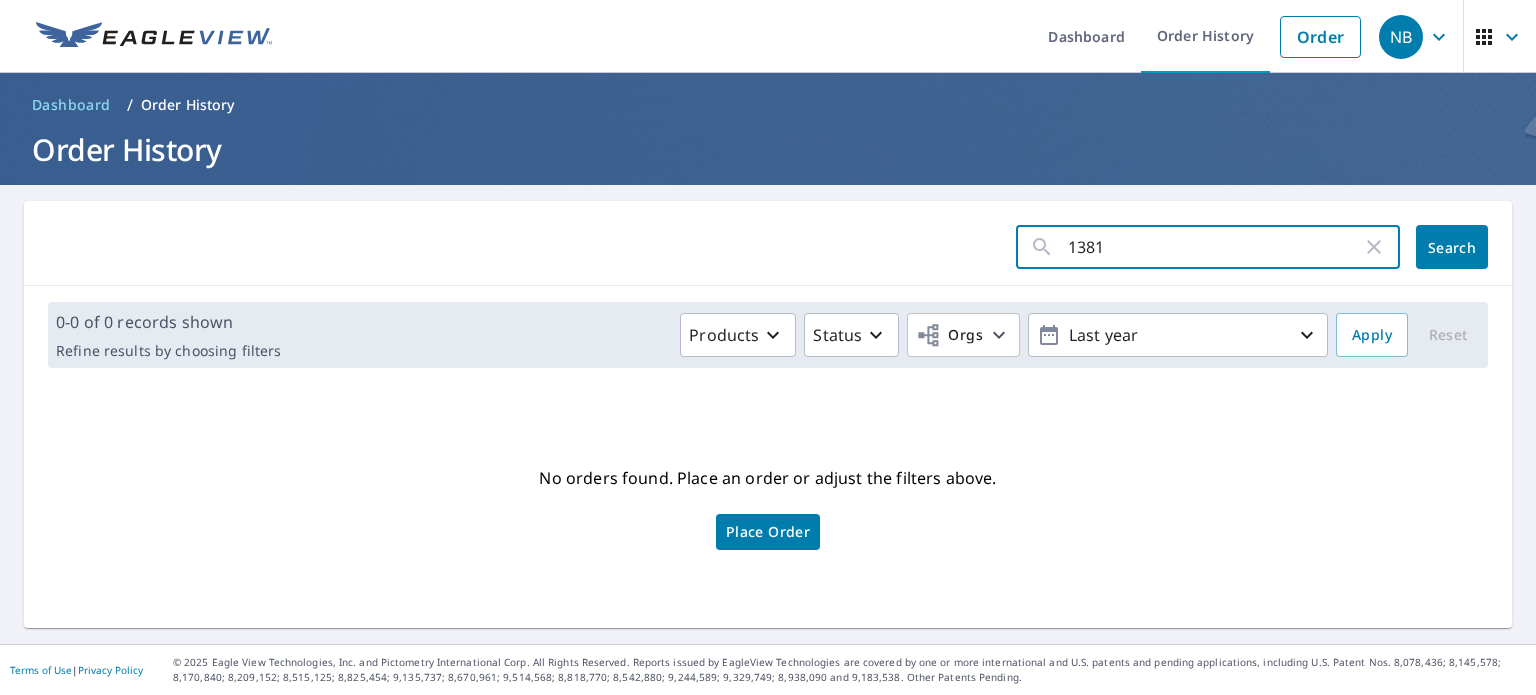 type on "1381" 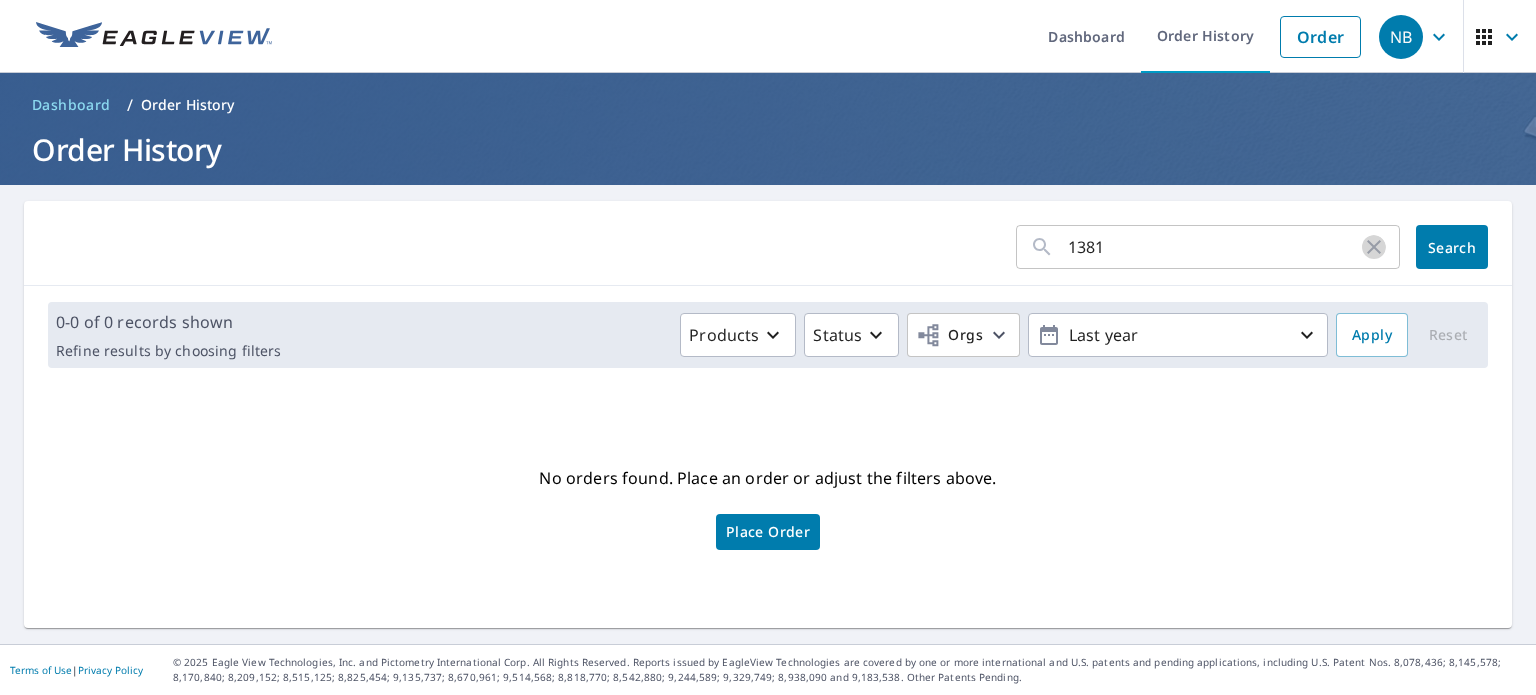 drag, startPoint x: 1363, startPoint y: 246, endPoint x: 1249, endPoint y: 243, distance: 114.03947 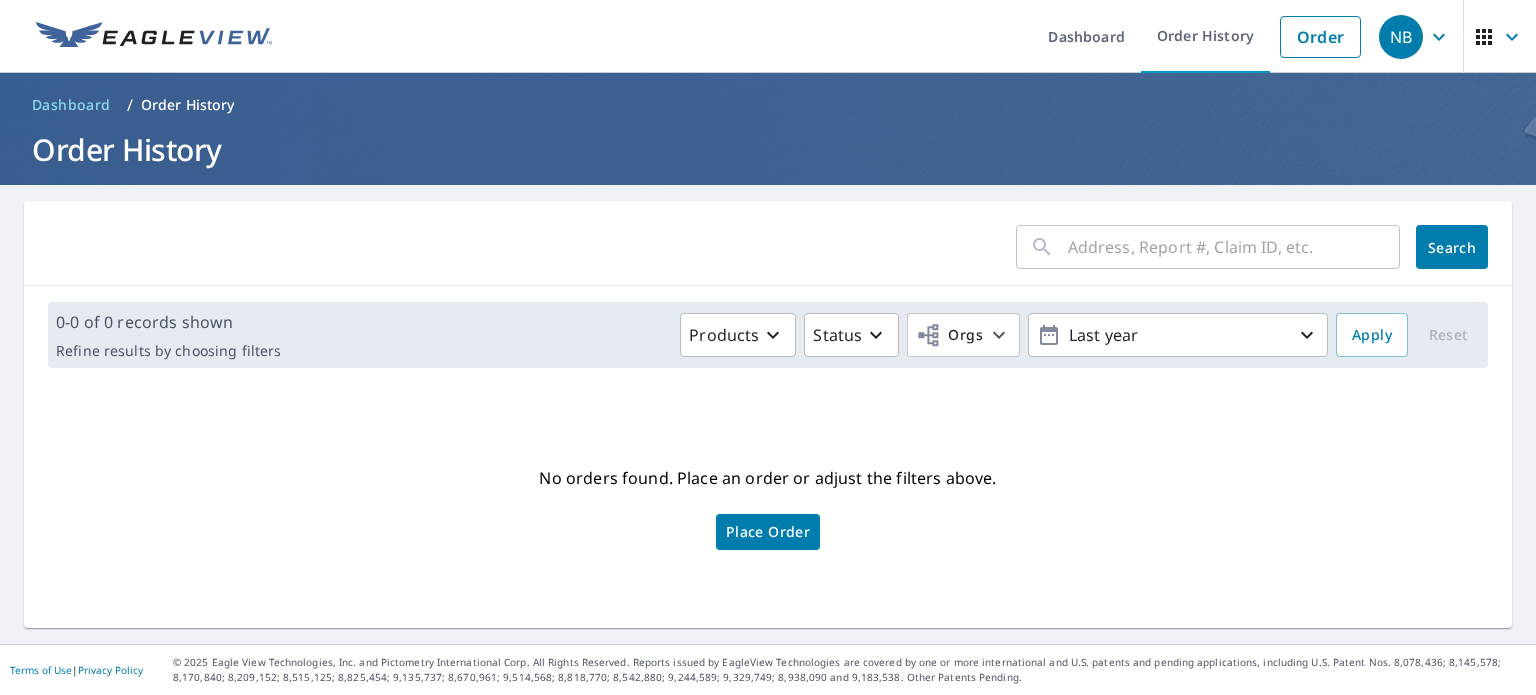 click at bounding box center [1234, 247] 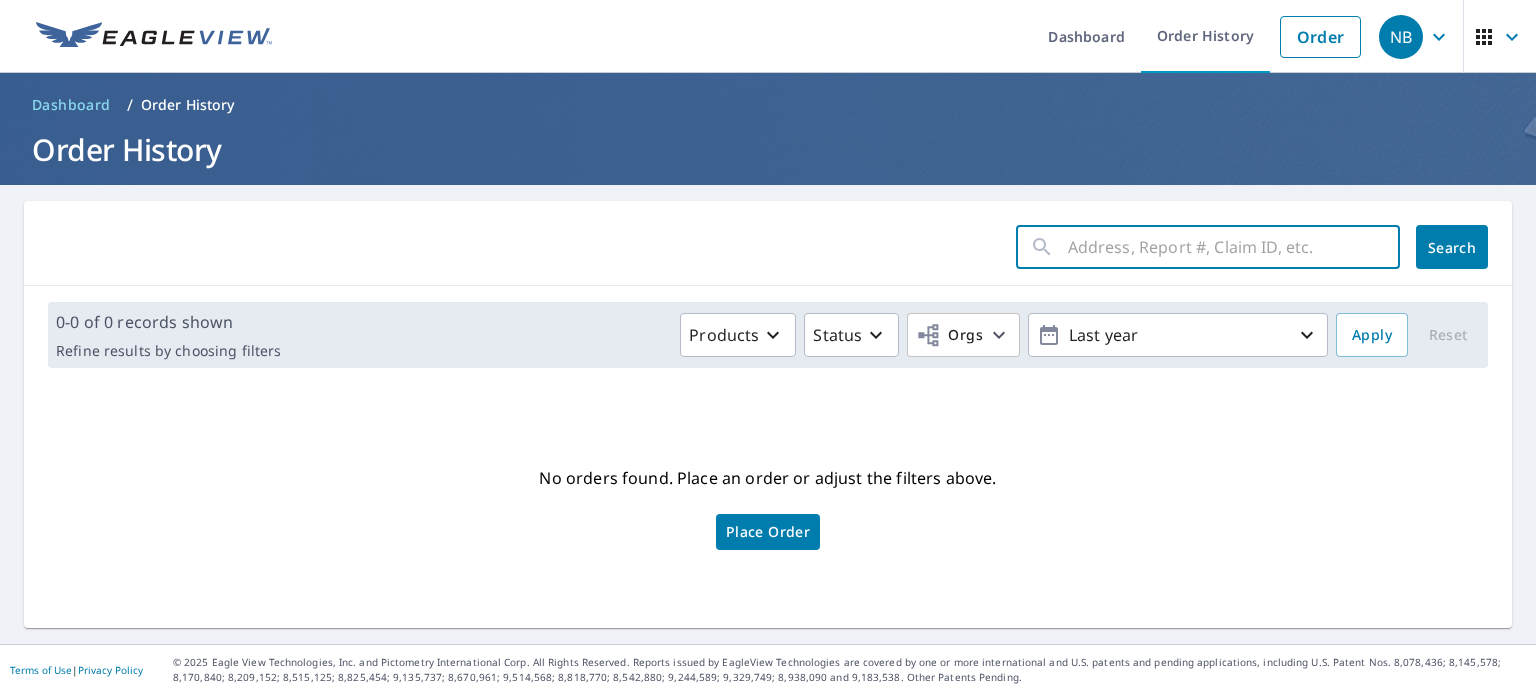 paste on "1025" 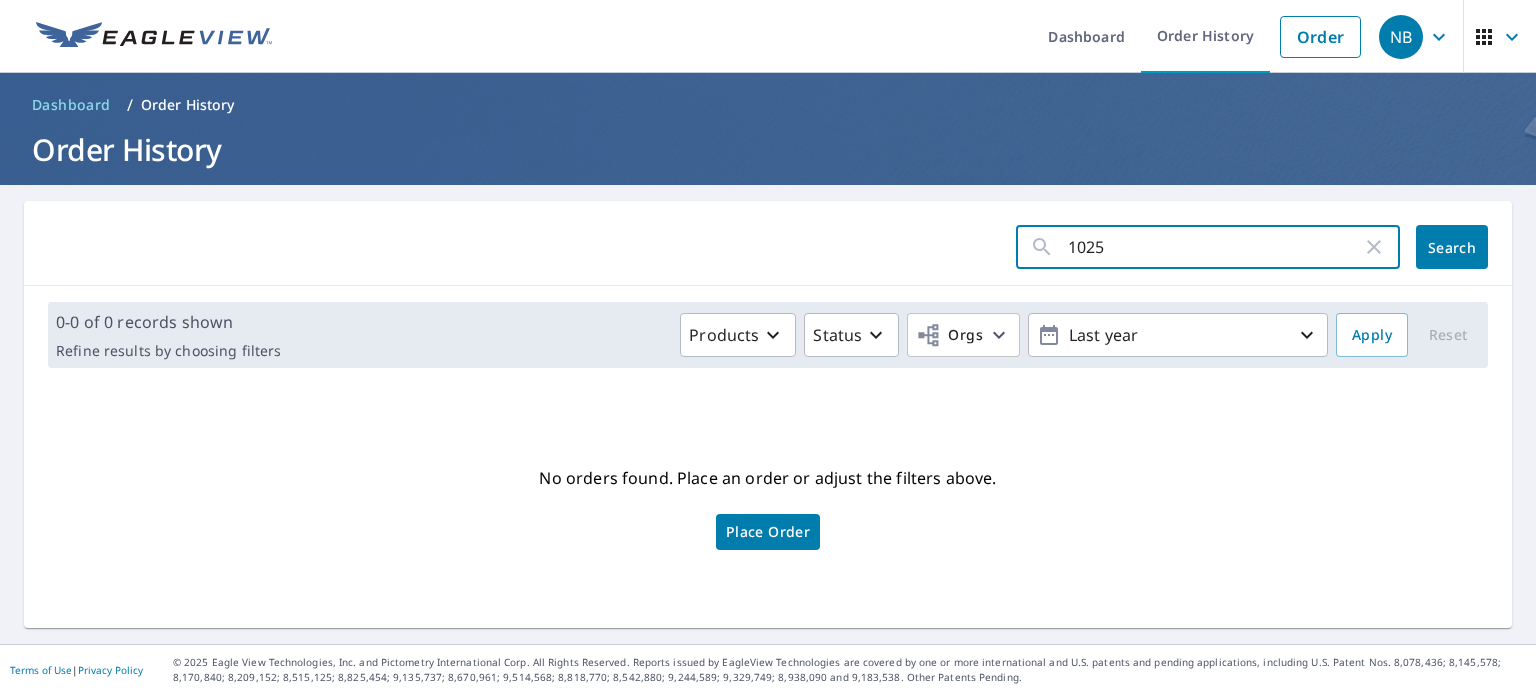 type on "1025" 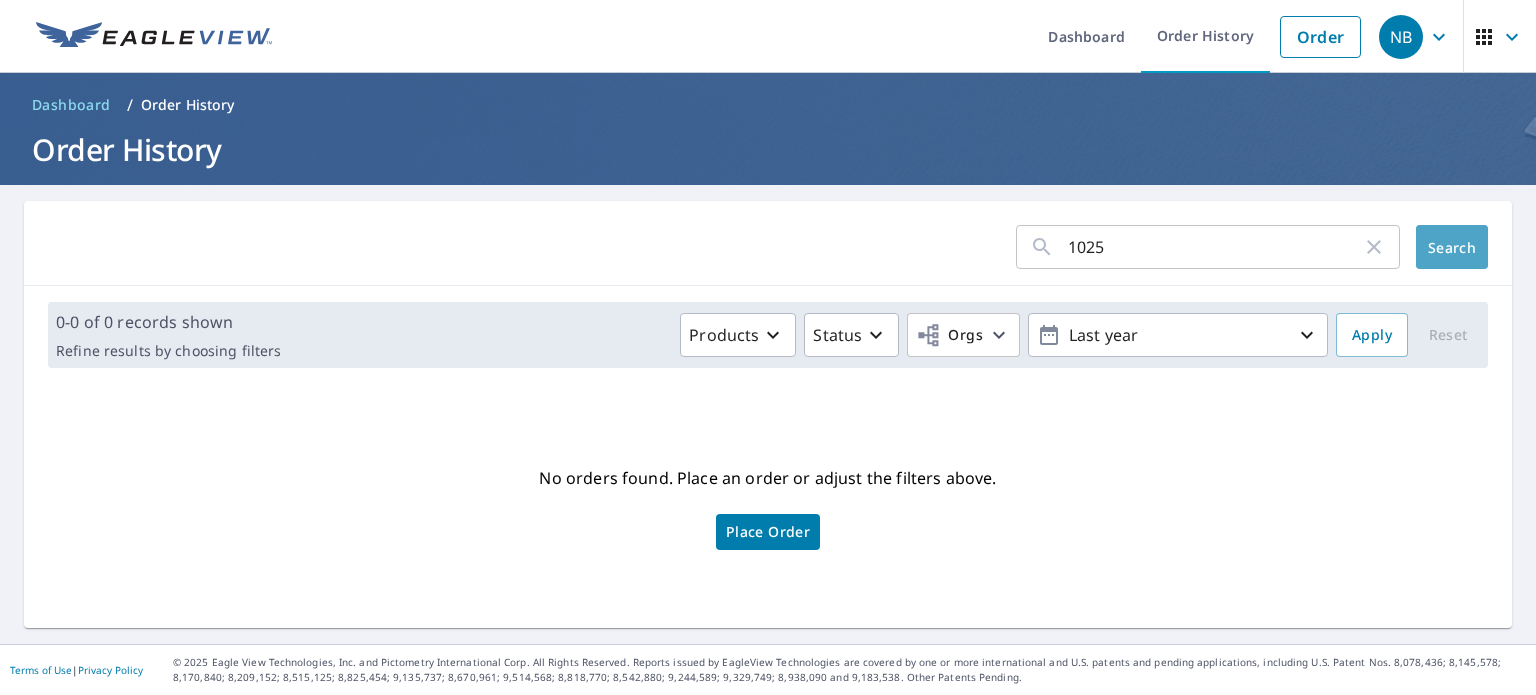 click on "Search" at bounding box center [1452, 247] 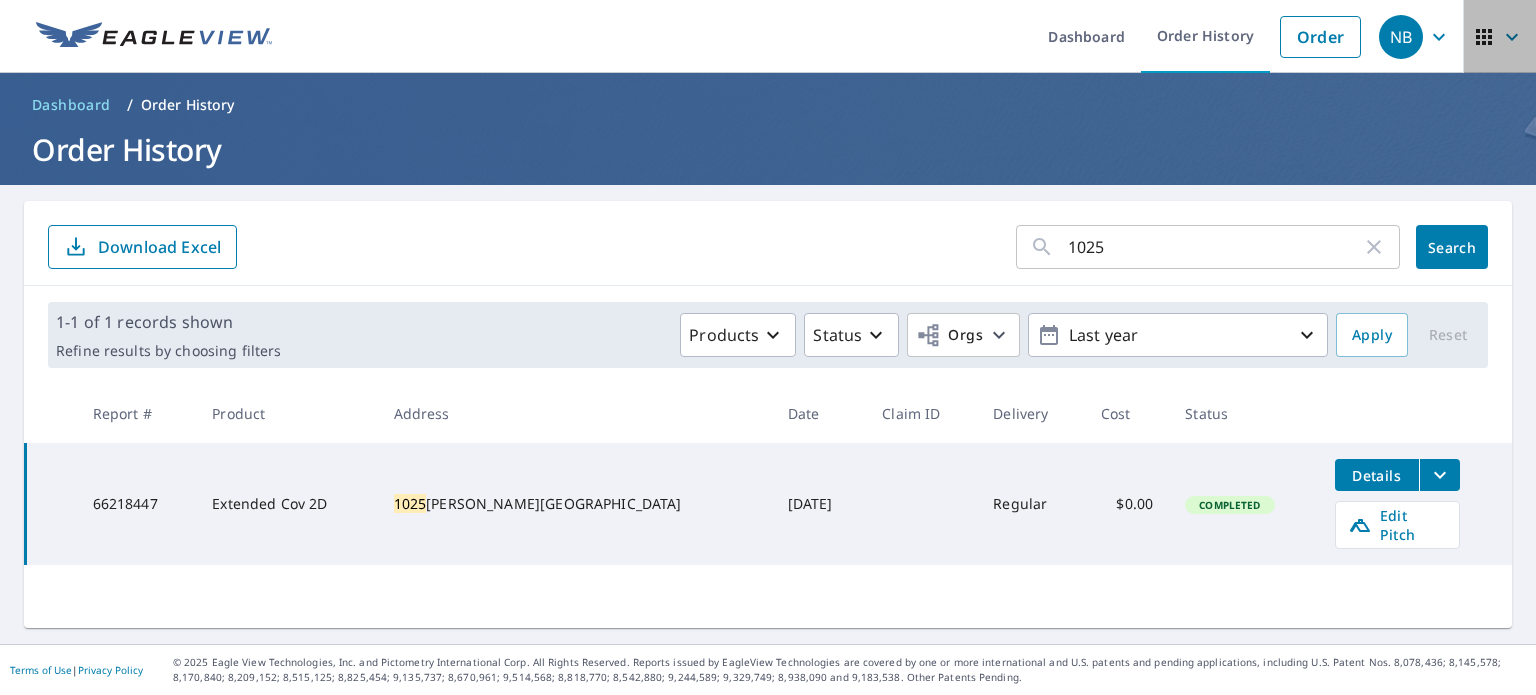 click 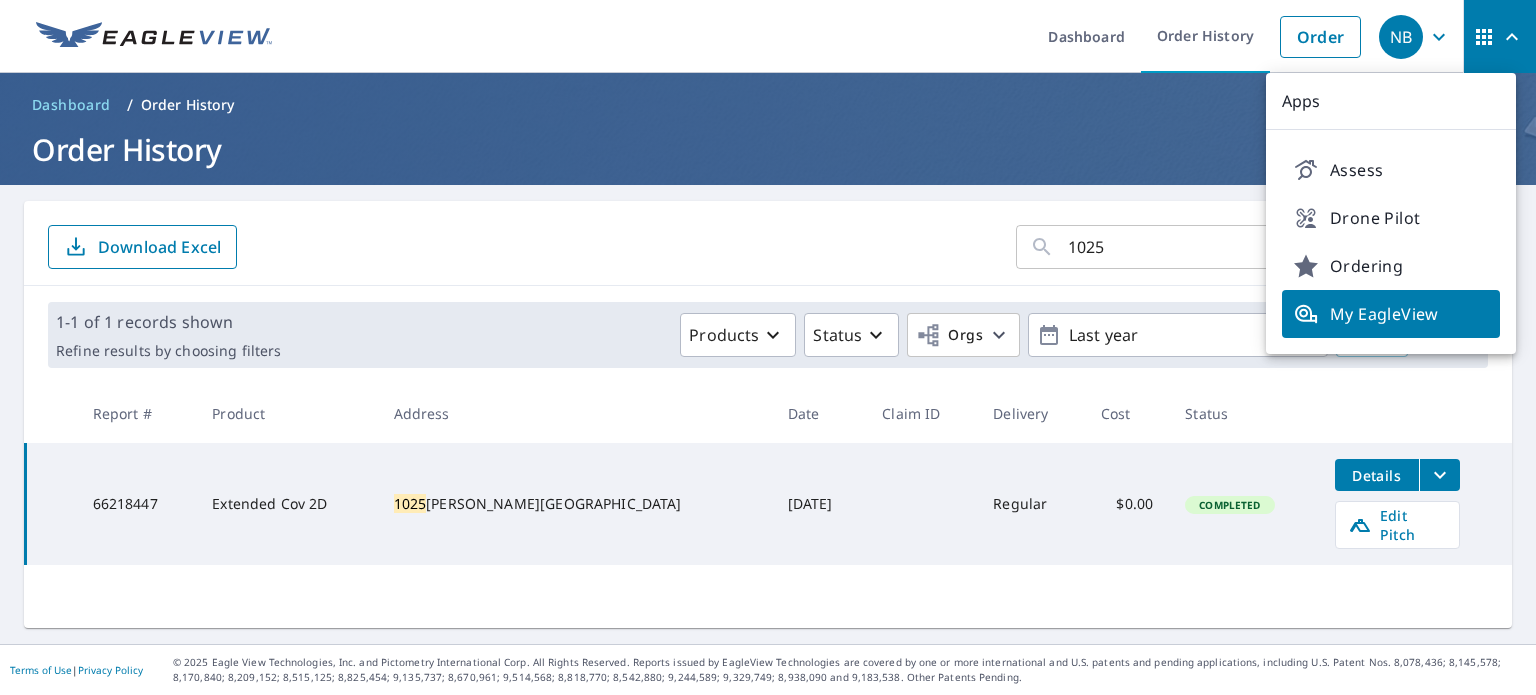 click at bounding box center (1500, 37) 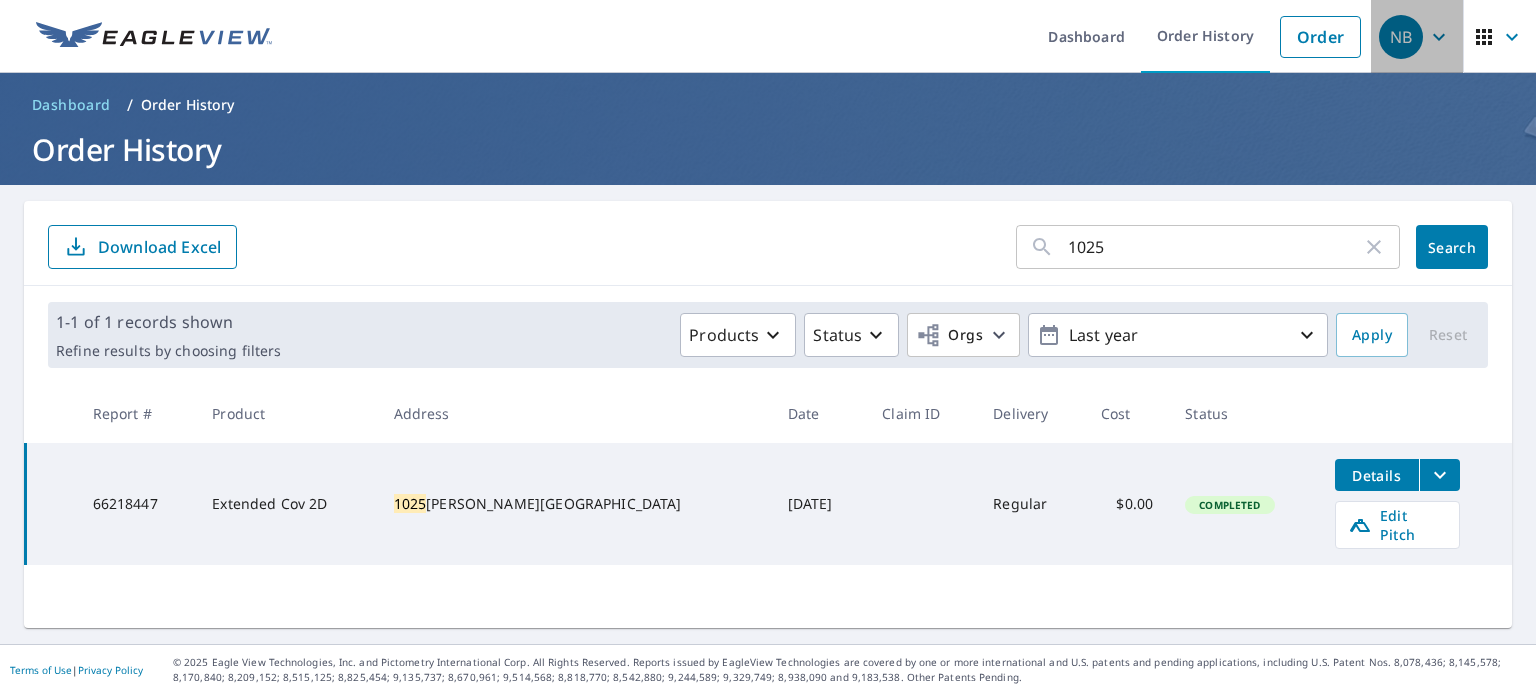 click 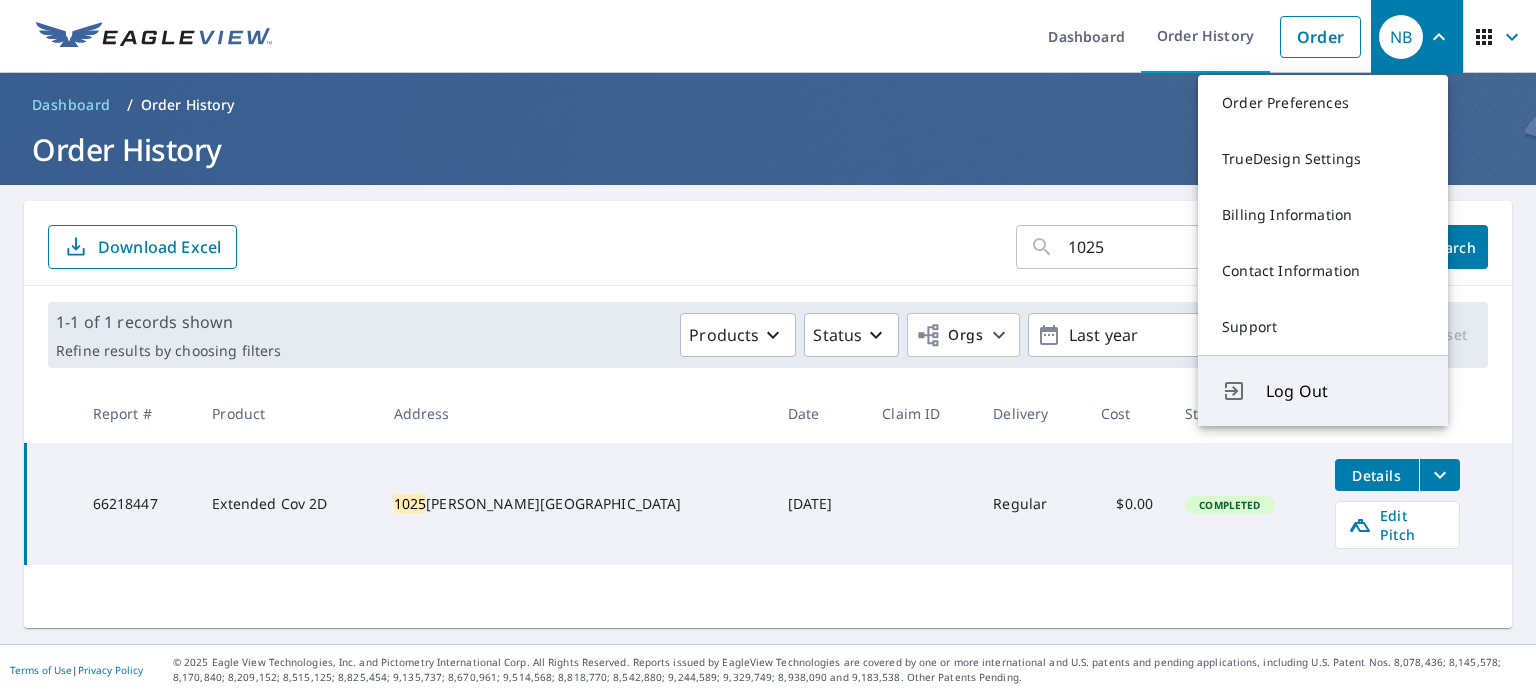 click on "Log Out" at bounding box center (1323, 390) 